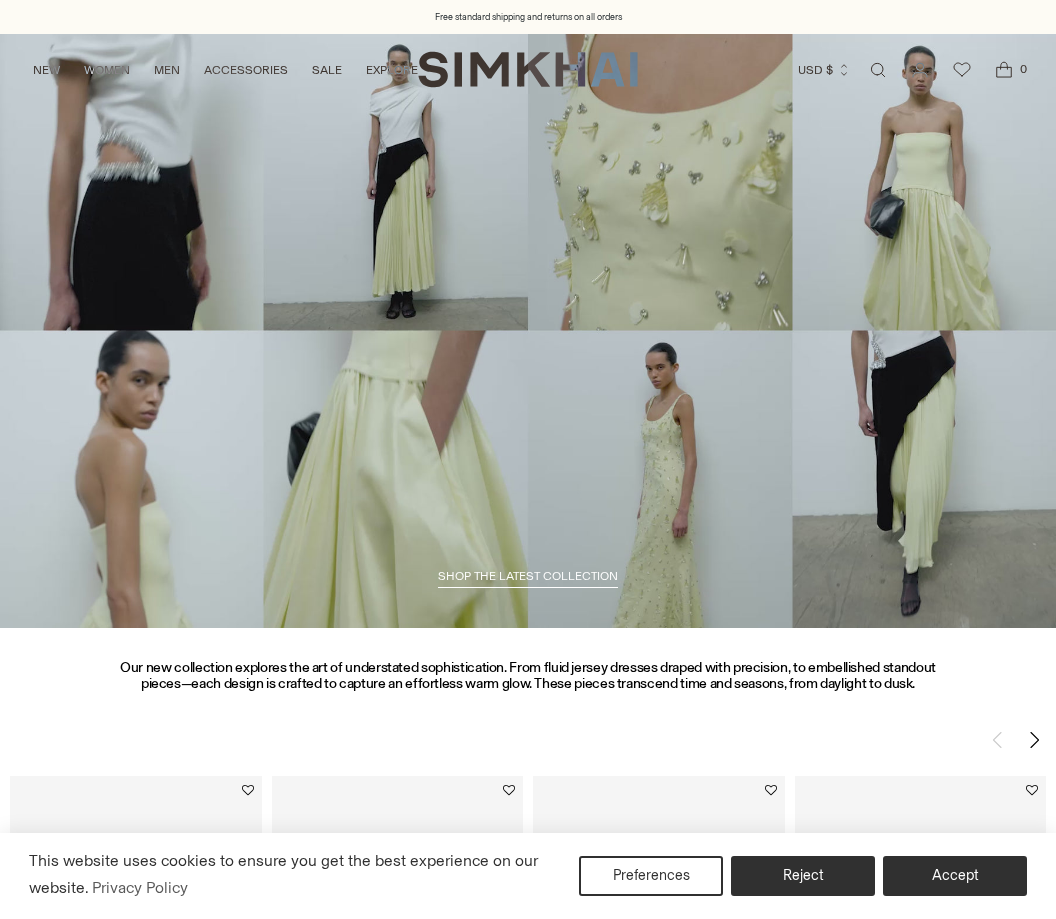 scroll, scrollTop: 0, scrollLeft: 0, axis: both 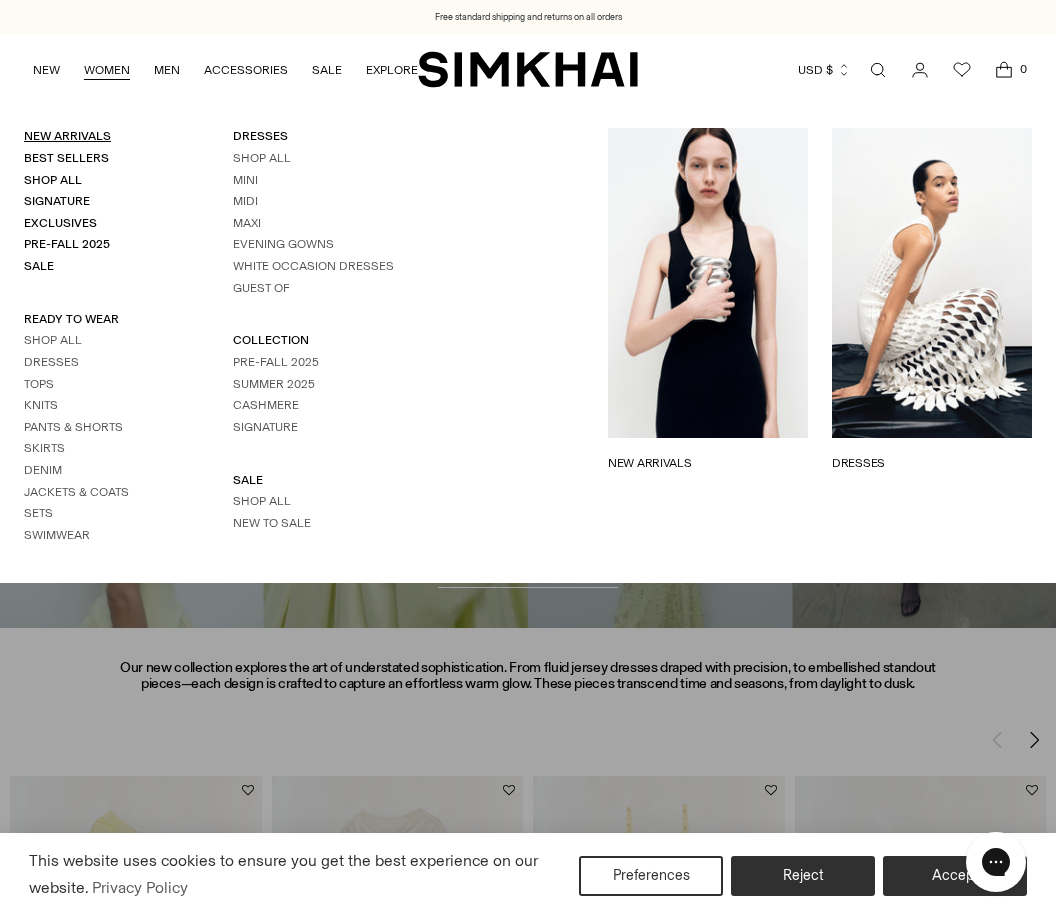 click on "New Arrivals" at bounding box center [67, 136] 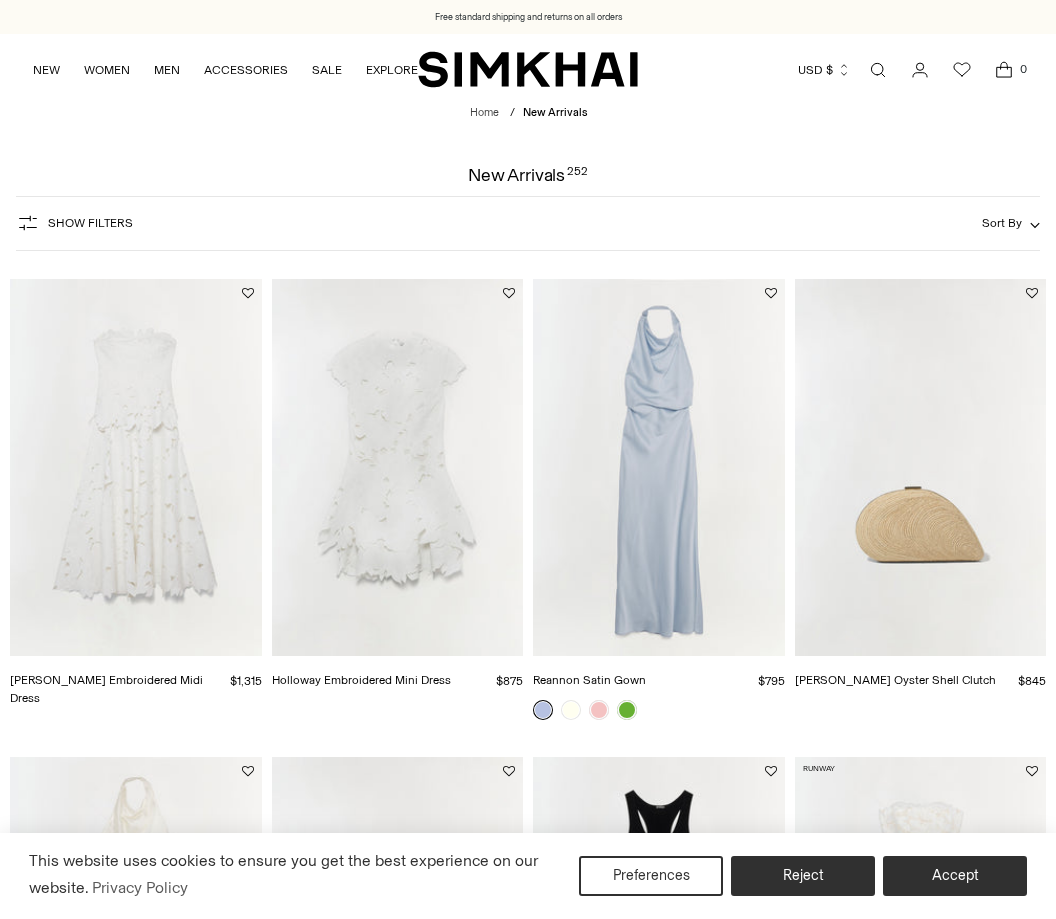 scroll, scrollTop: 0, scrollLeft: 0, axis: both 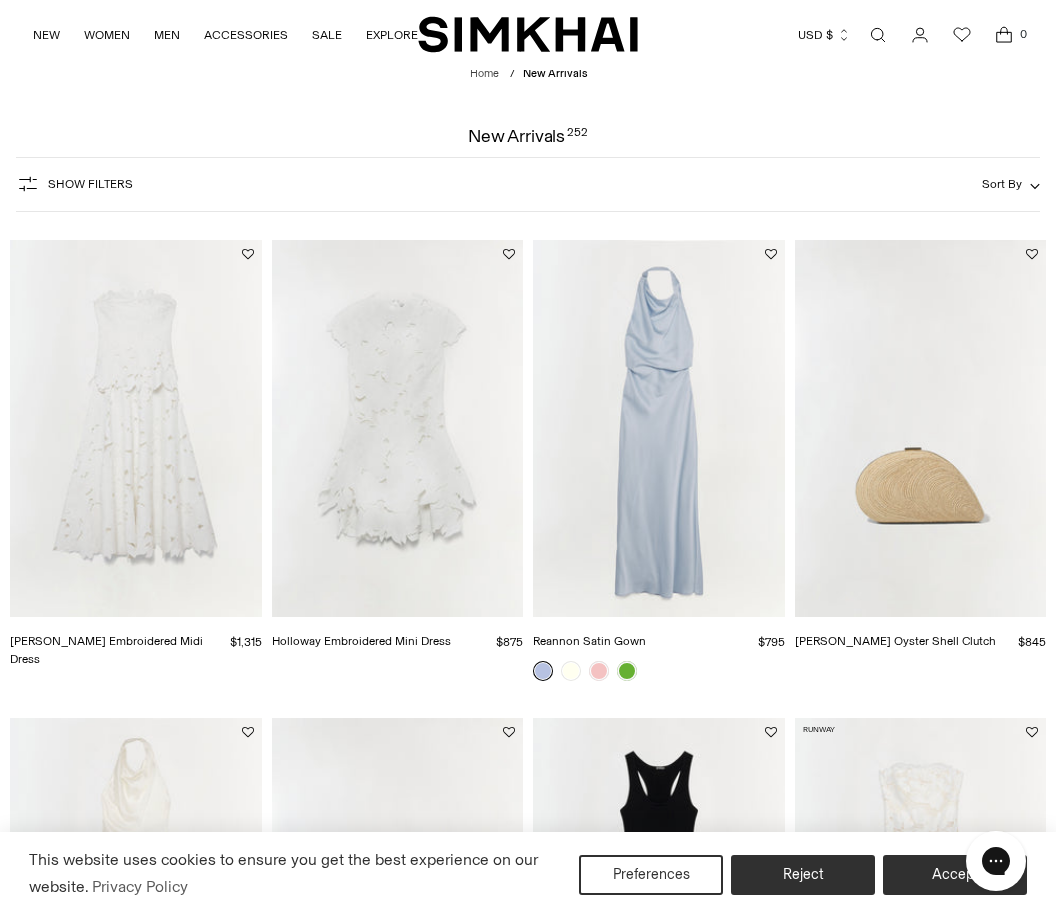 click at bounding box center [659, 429] 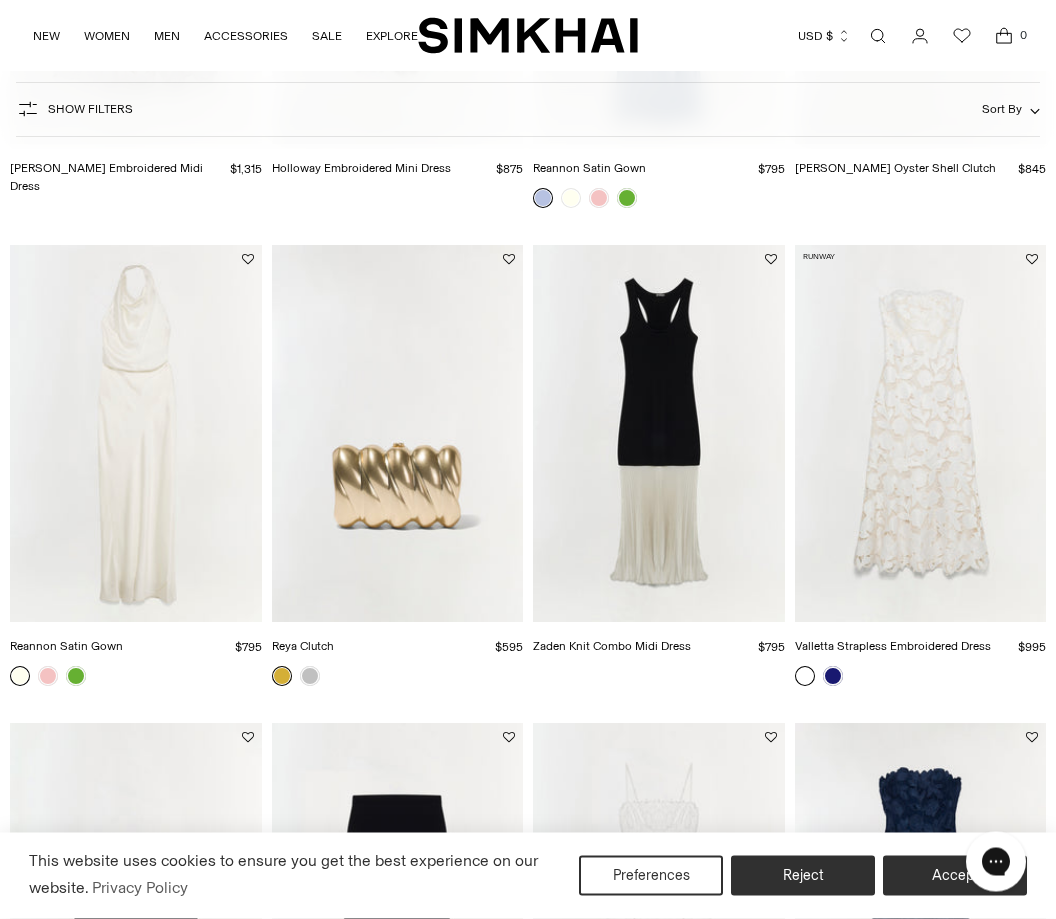 scroll, scrollTop: 512, scrollLeft: 0, axis: vertical 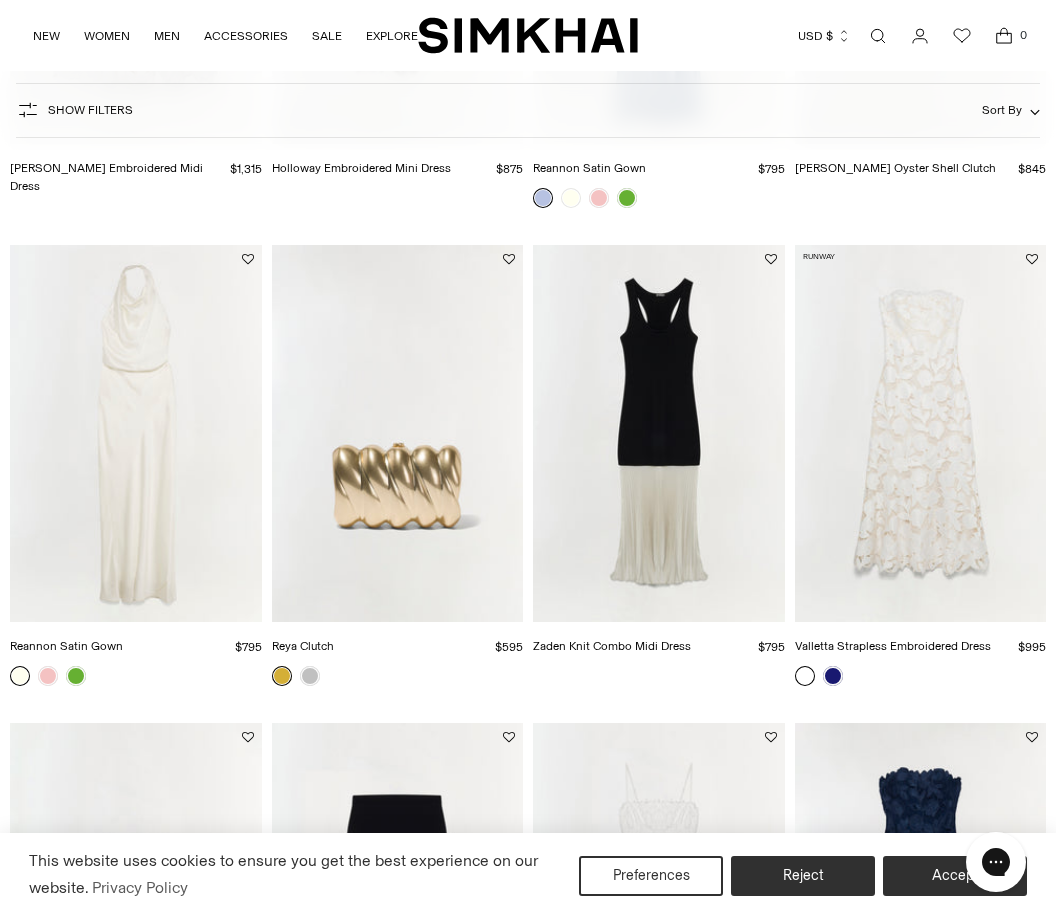 click at bounding box center (921, 676) 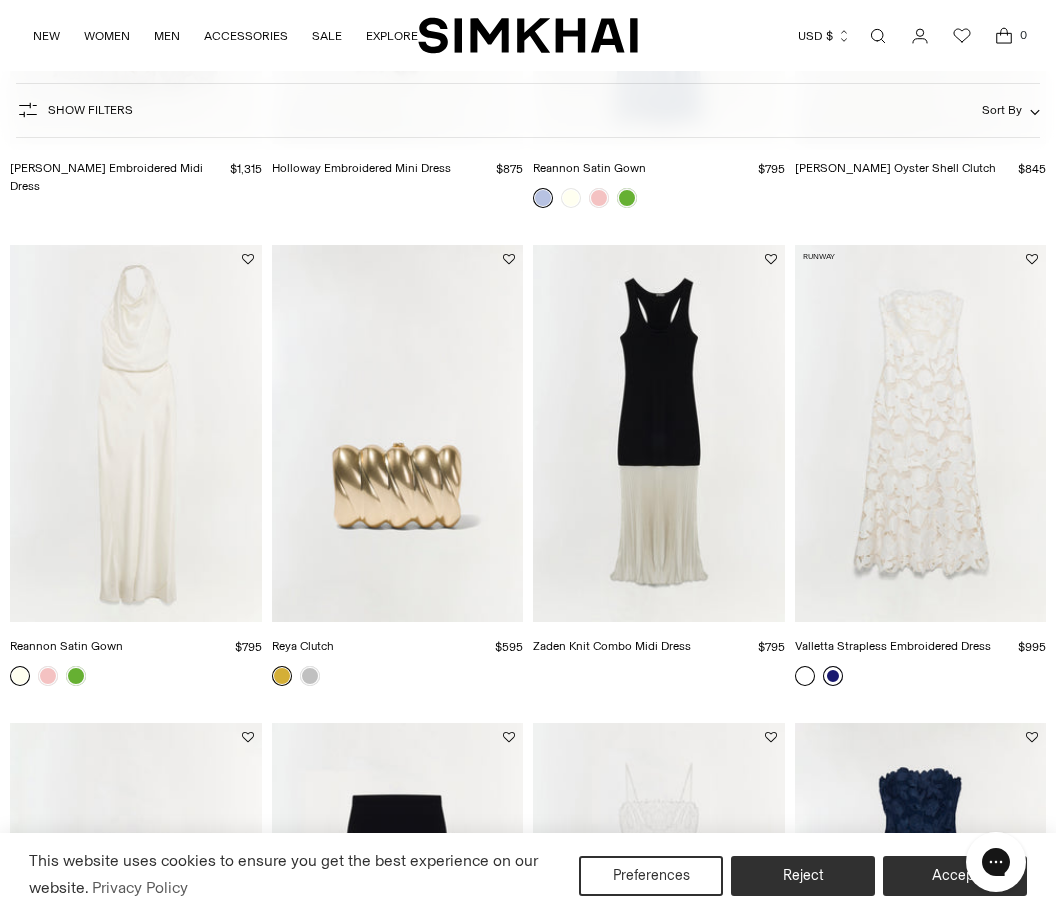 click at bounding box center (833, 676) 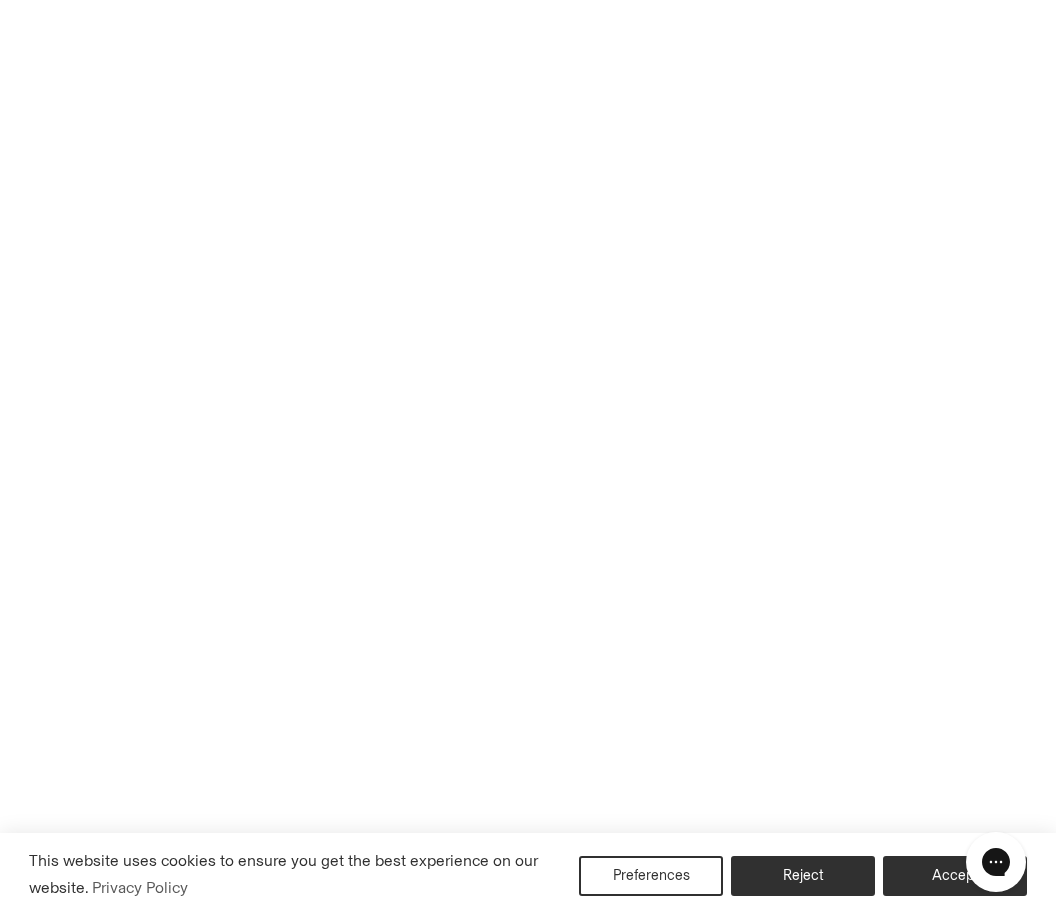 click at bounding box center [833, 676] 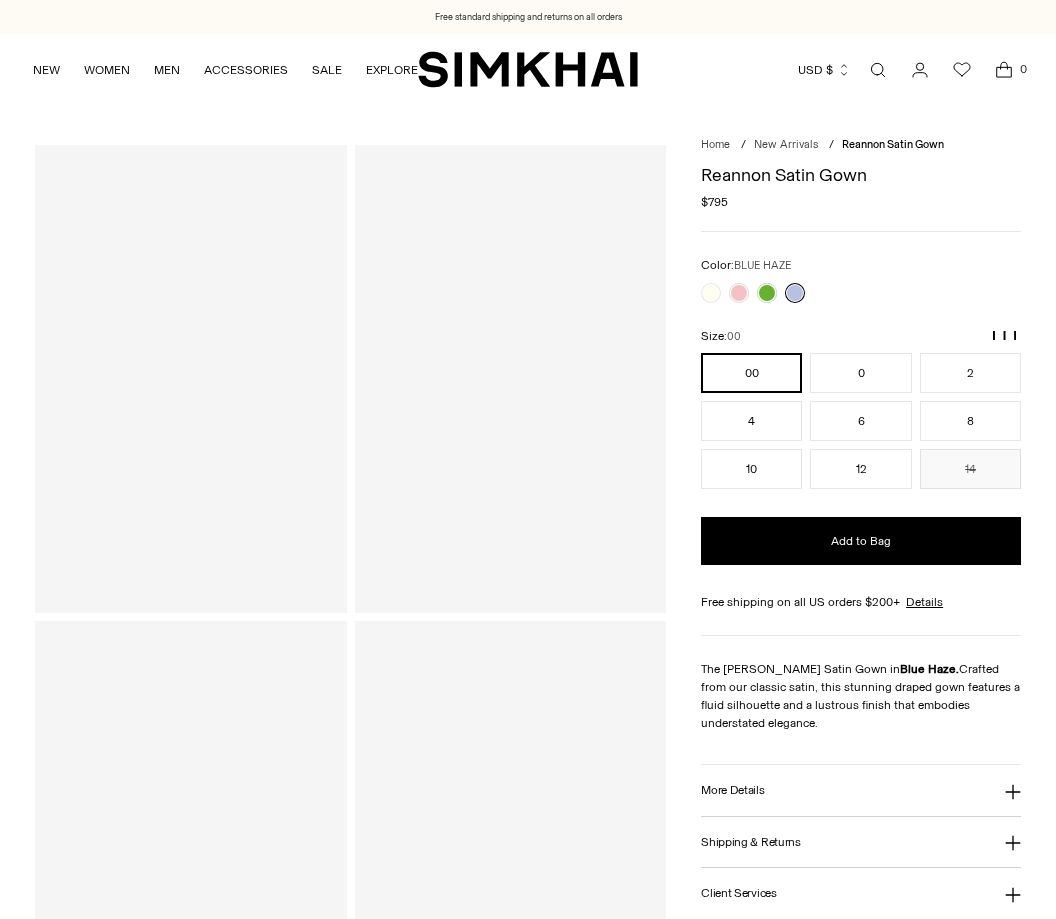 scroll, scrollTop: 0, scrollLeft: 0, axis: both 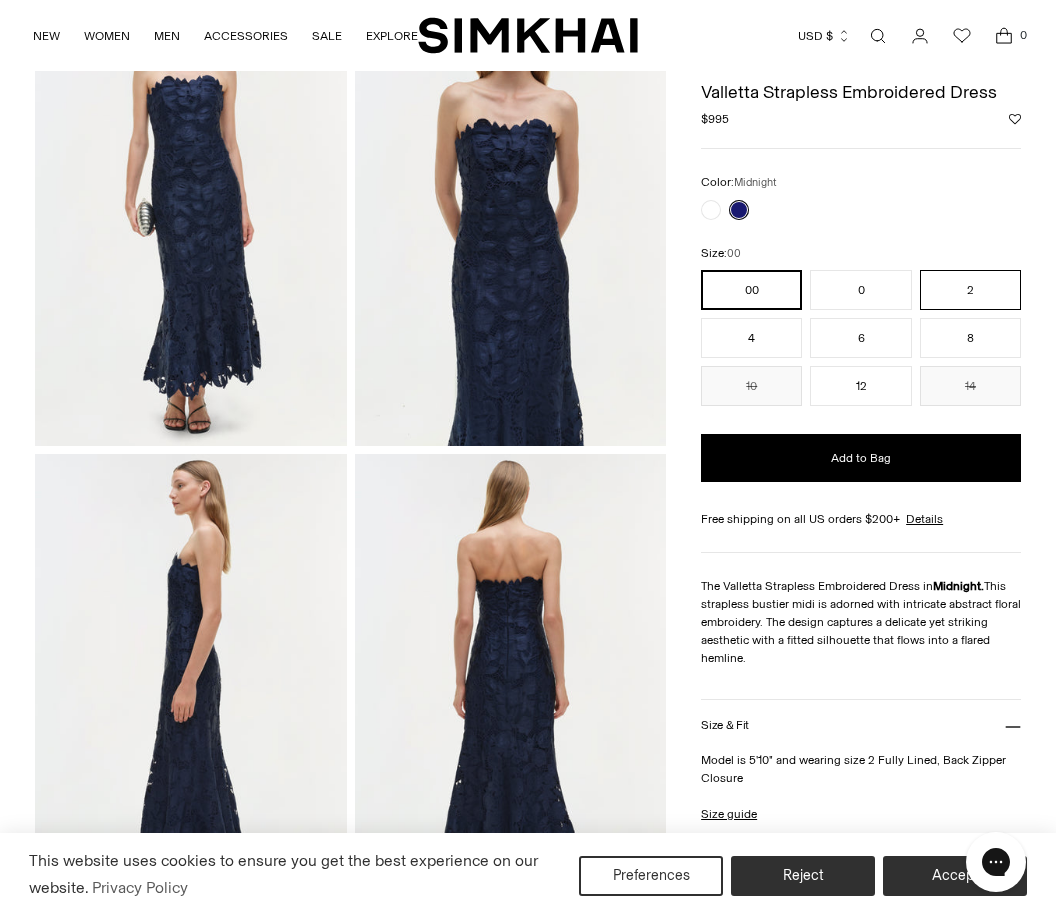 click on "2" at bounding box center [970, 290] 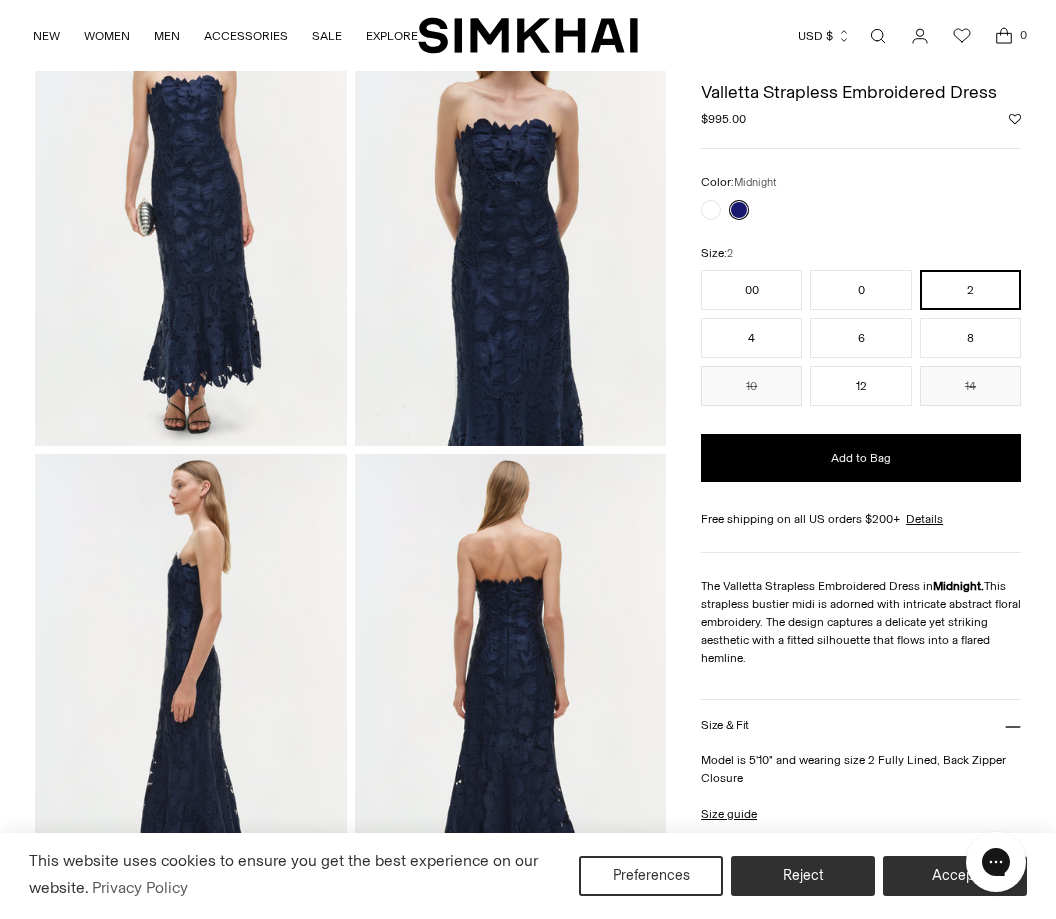 click 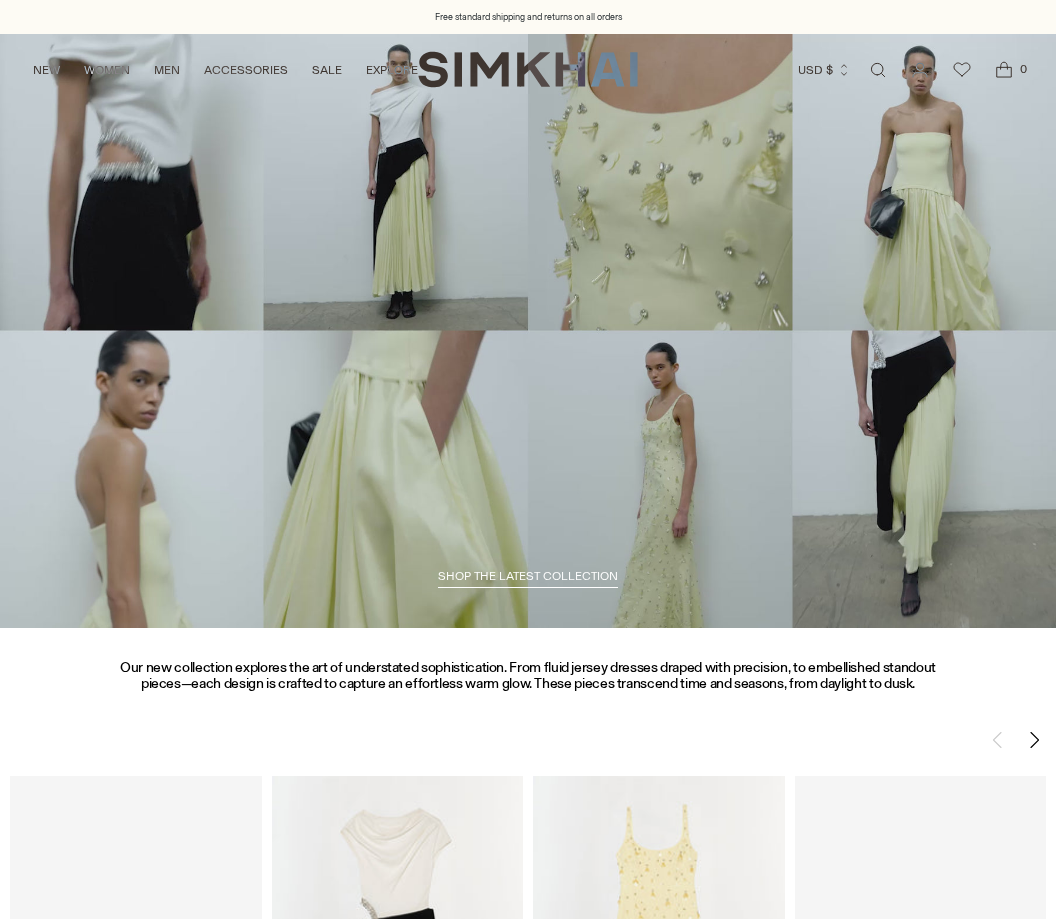 scroll, scrollTop: 0, scrollLeft: 0, axis: both 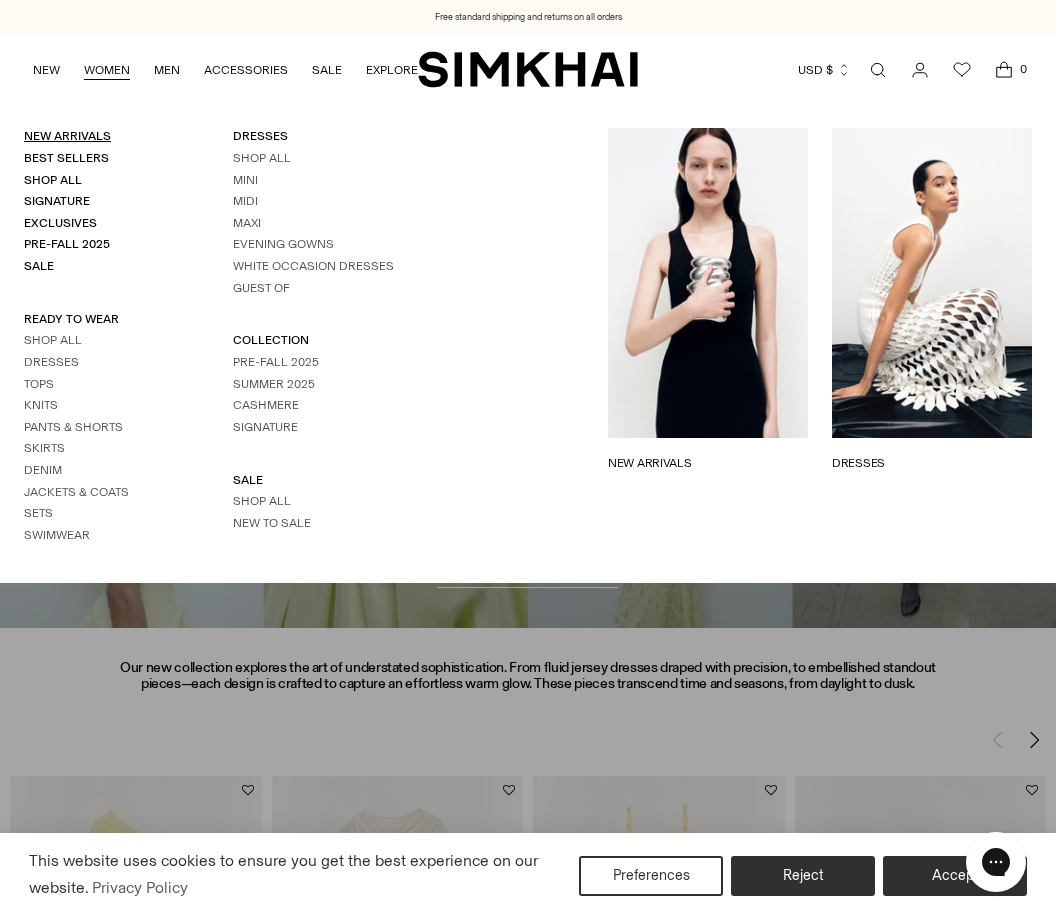 click on "New Arrivals" at bounding box center [67, 136] 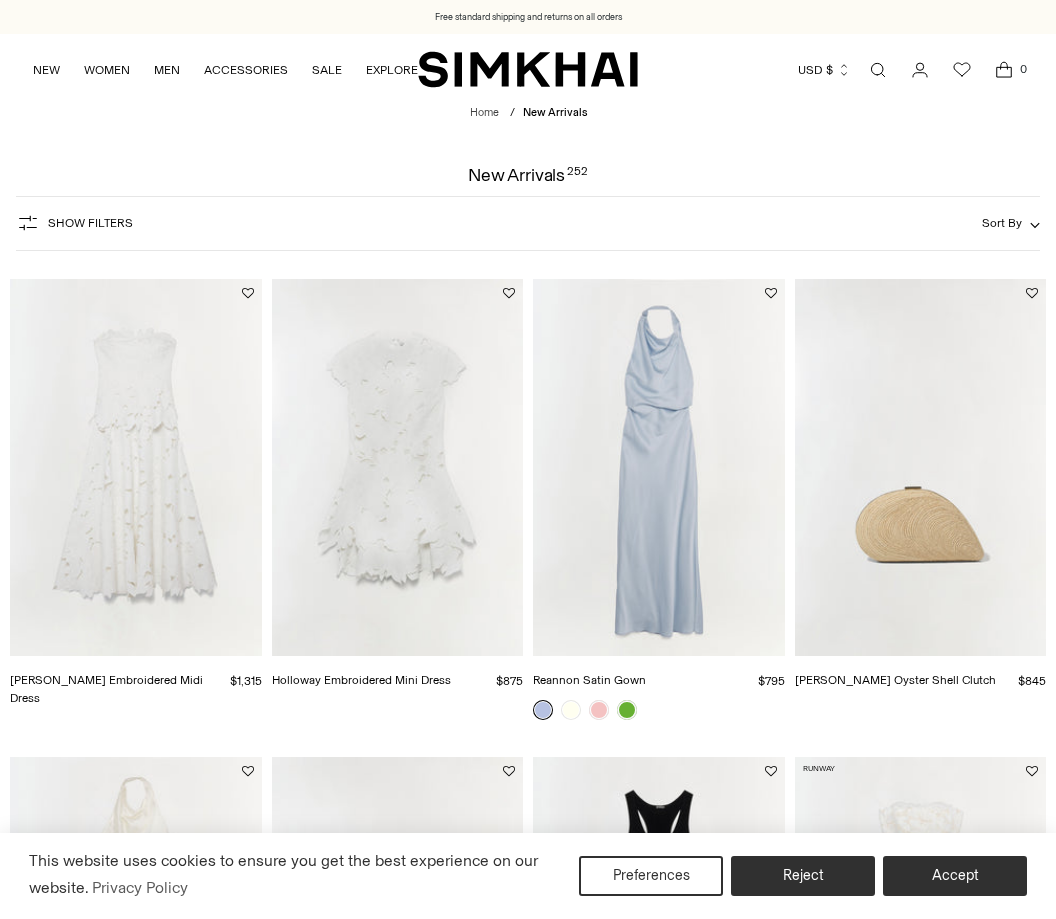 scroll, scrollTop: 0, scrollLeft: 0, axis: both 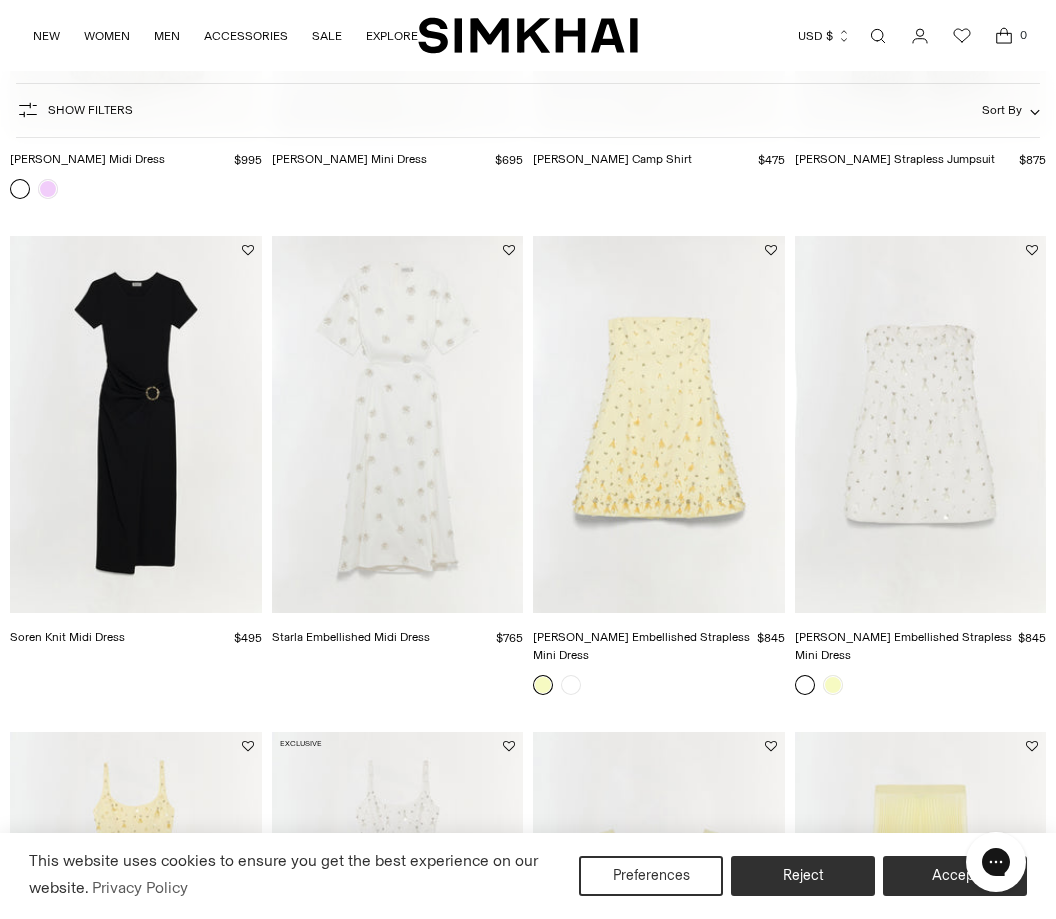 click at bounding box center (136, 424) 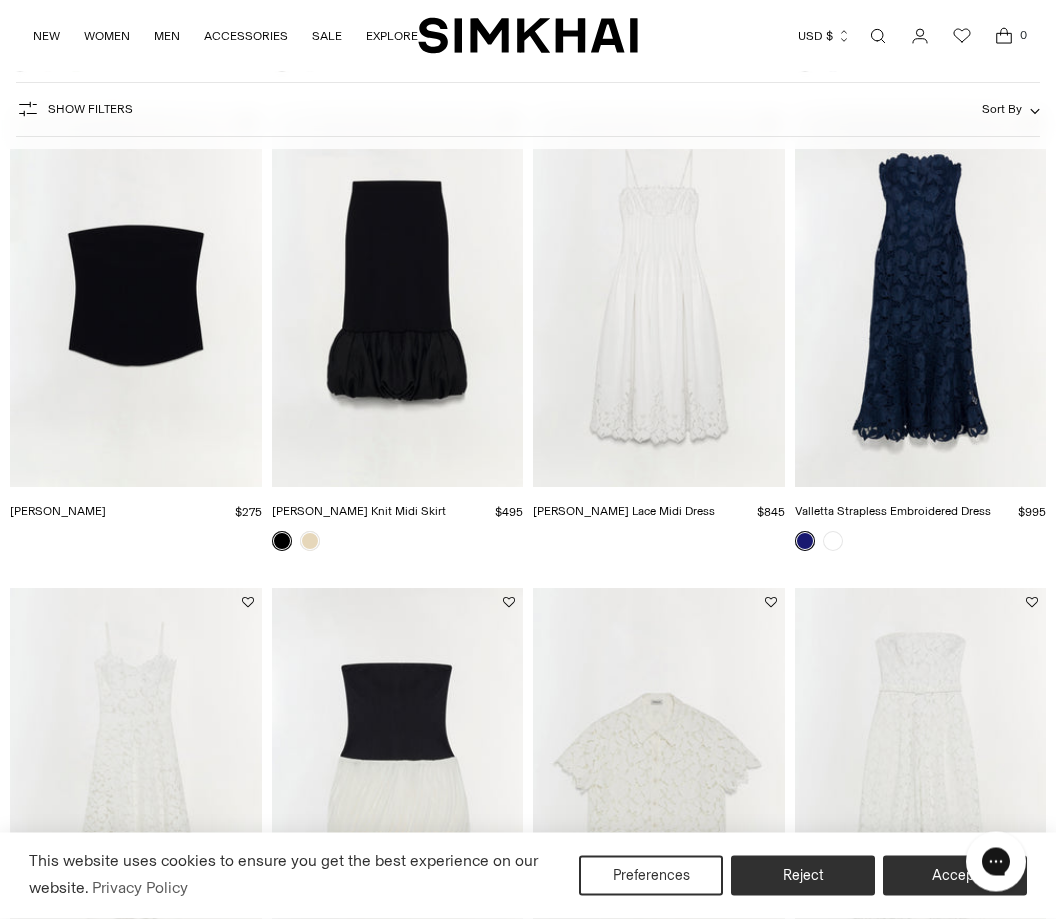scroll, scrollTop: 1045, scrollLeft: 0, axis: vertical 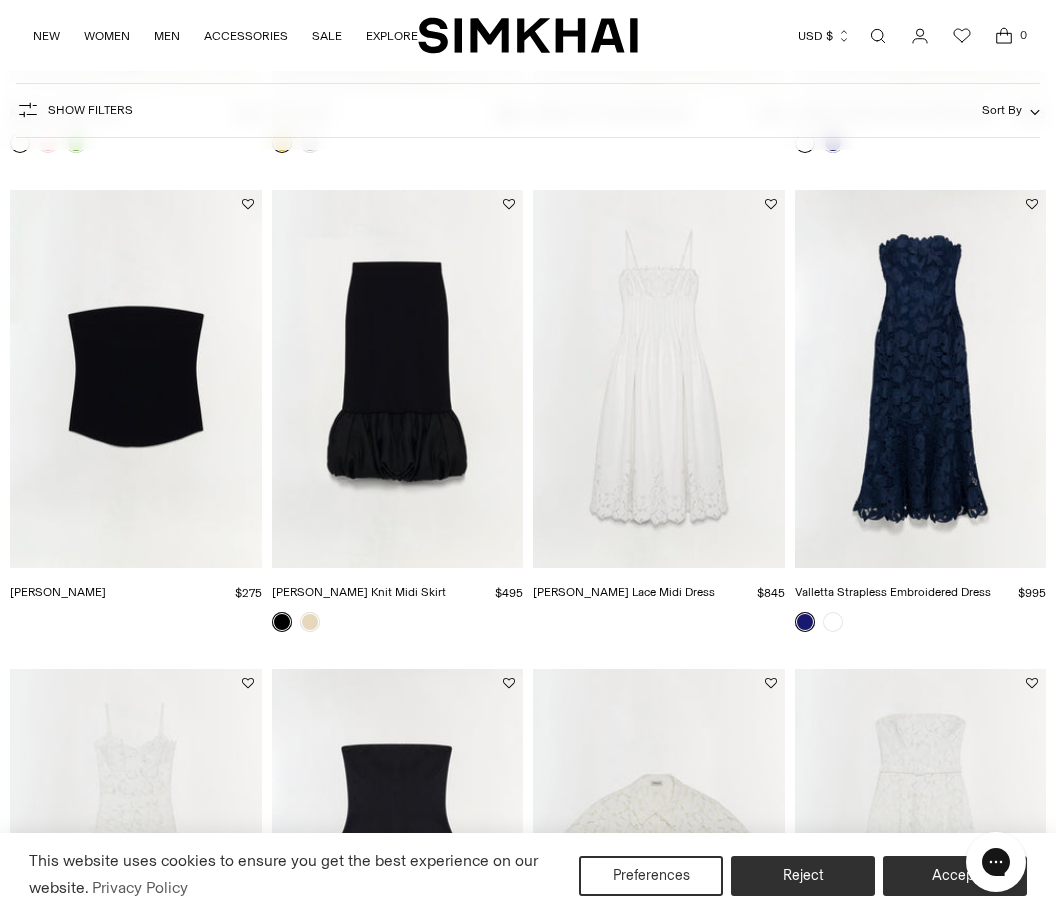 click on "Sort By" at bounding box center (1002, 110) 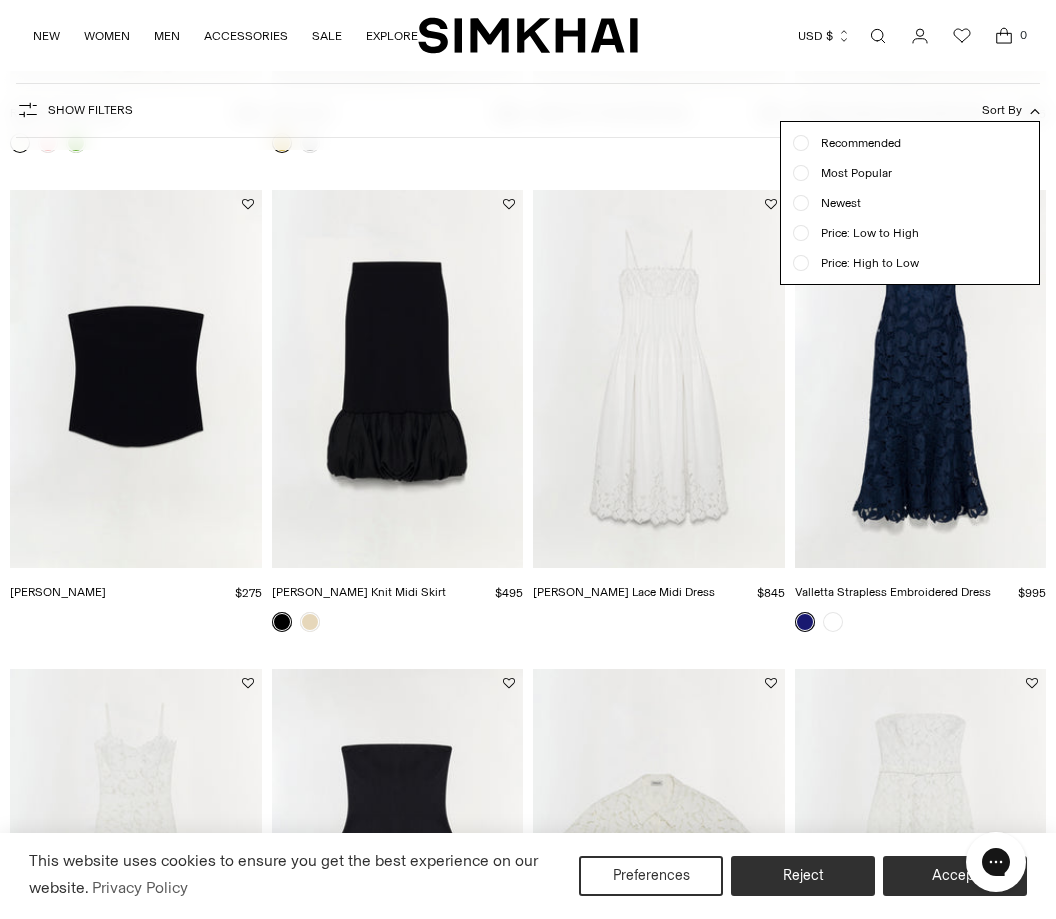 click on "Newest" at bounding box center [835, 203] 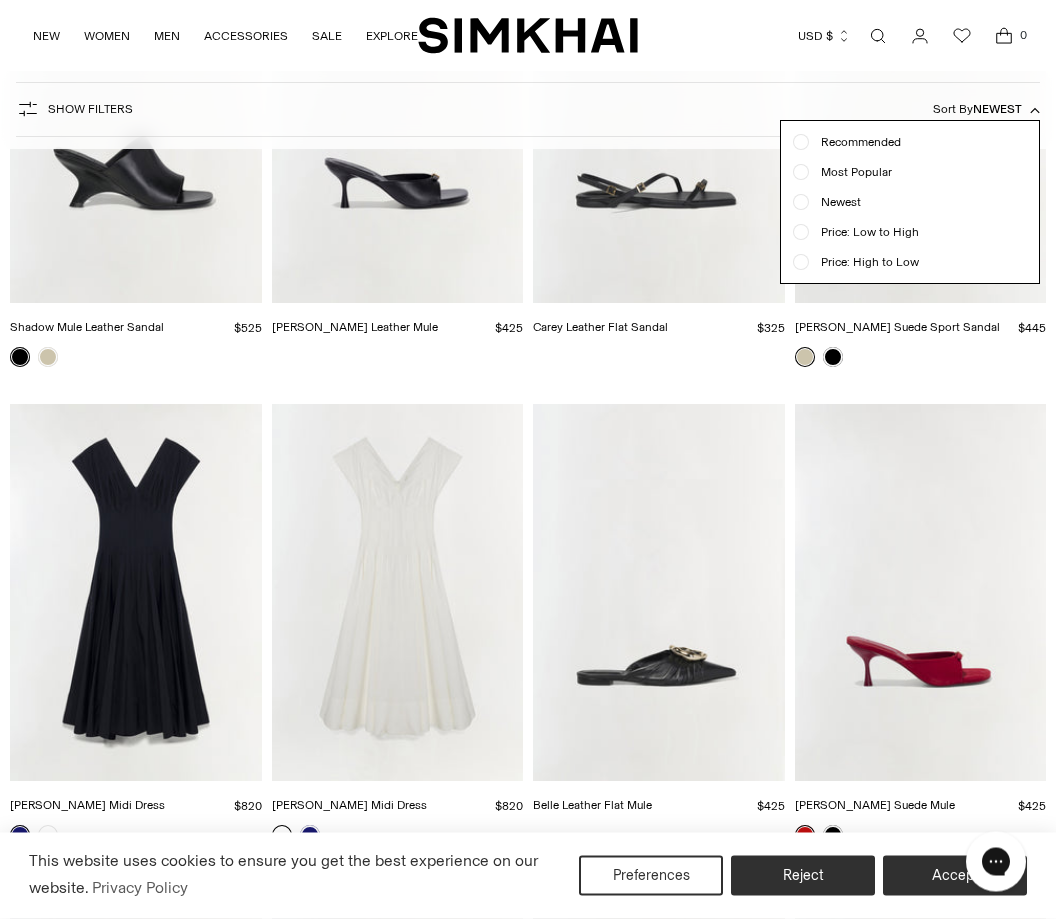 scroll, scrollTop: 1310, scrollLeft: 0, axis: vertical 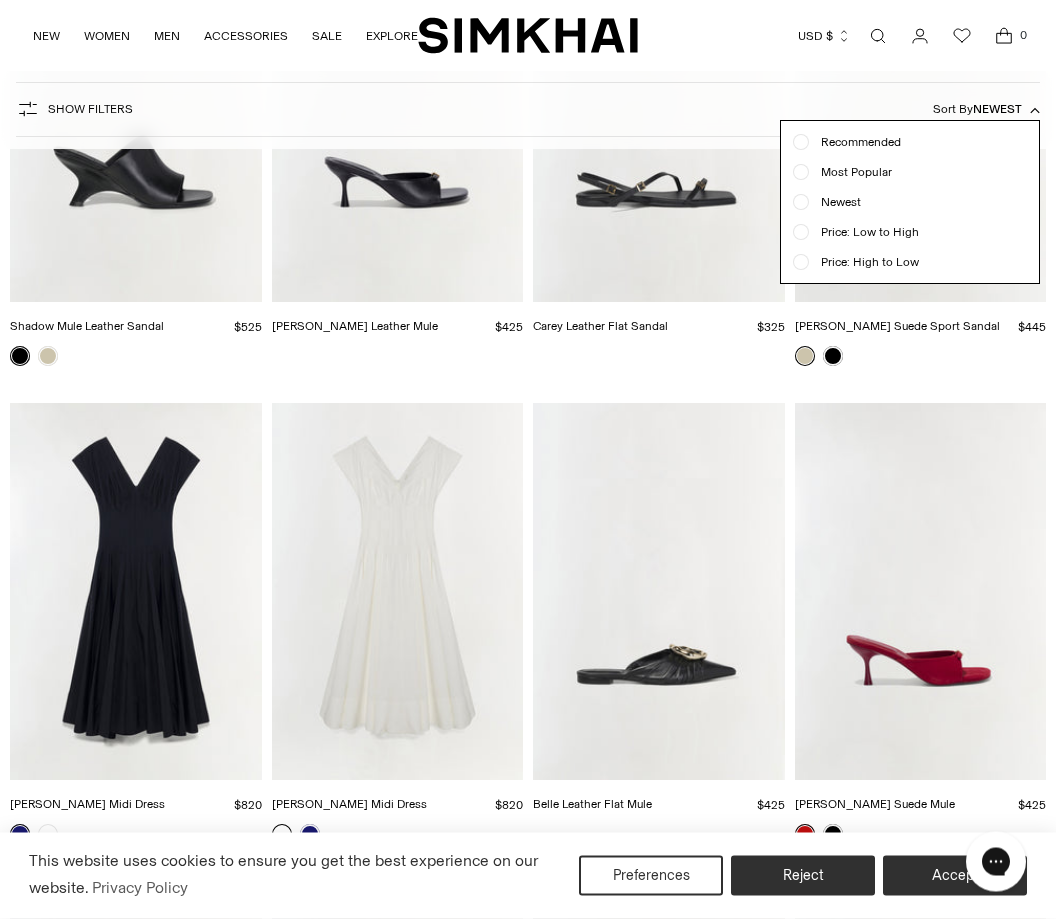 click at bounding box center [528, 459] 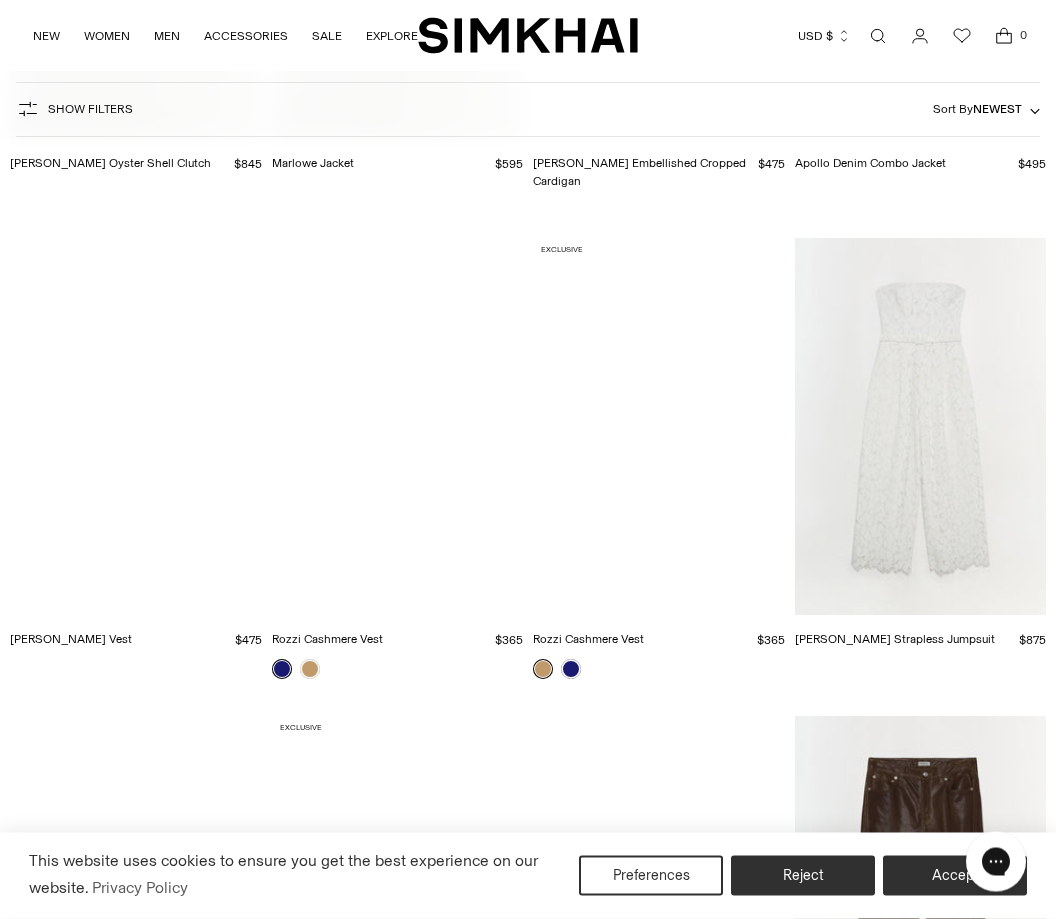 scroll, scrollTop: 4781, scrollLeft: 0, axis: vertical 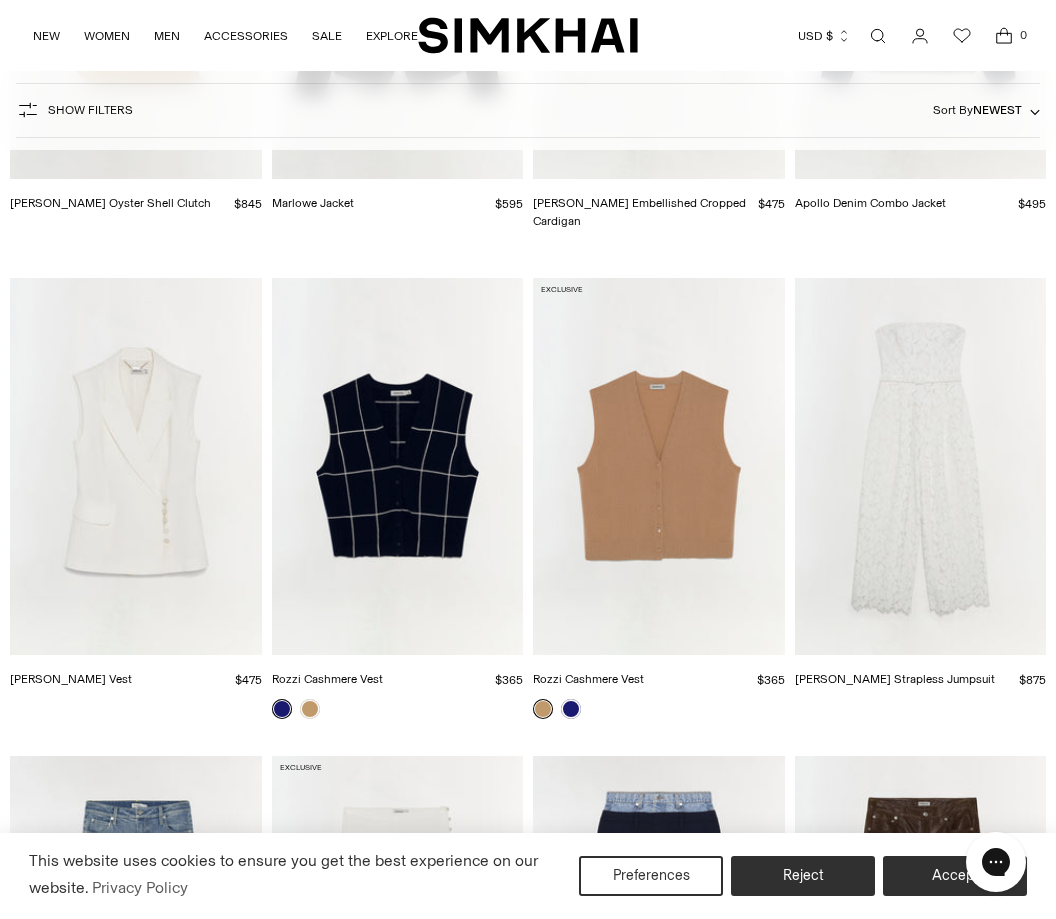 click at bounding box center [398, 466] 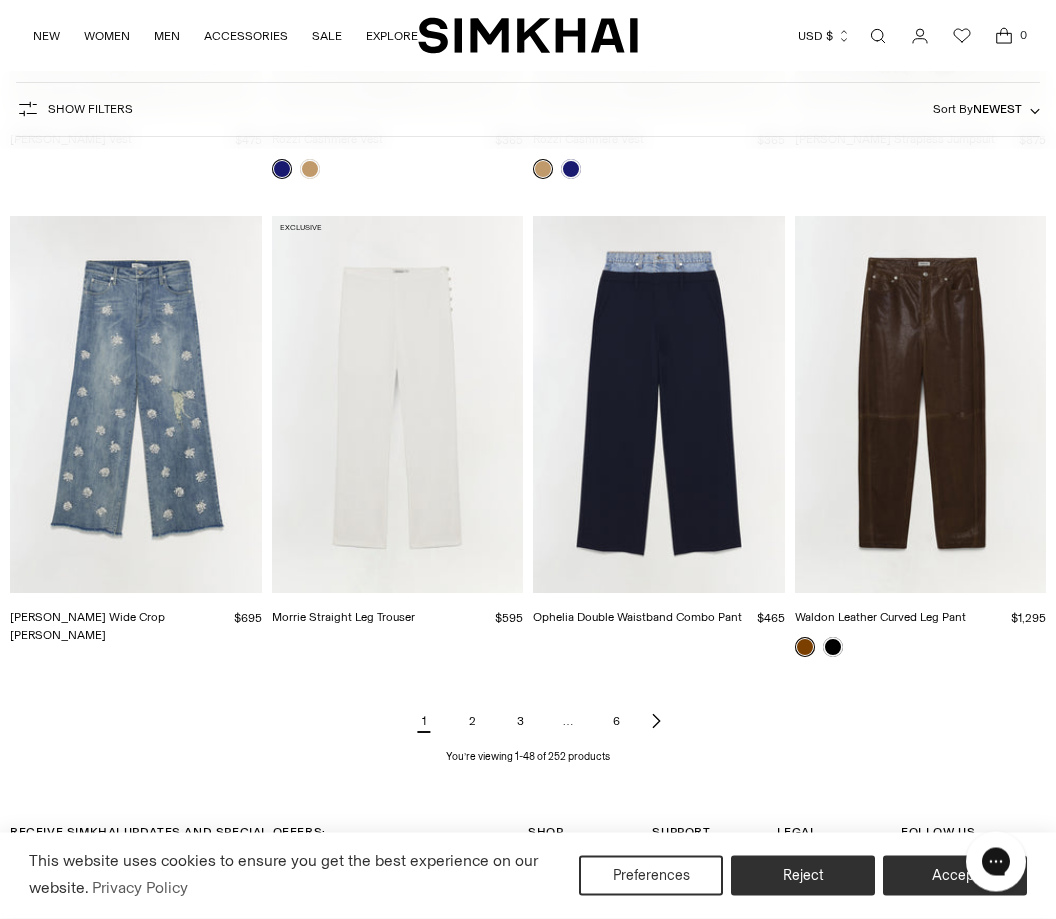 scroll, scrollTop: 5362, scrollLeft: 0, axis: vertical 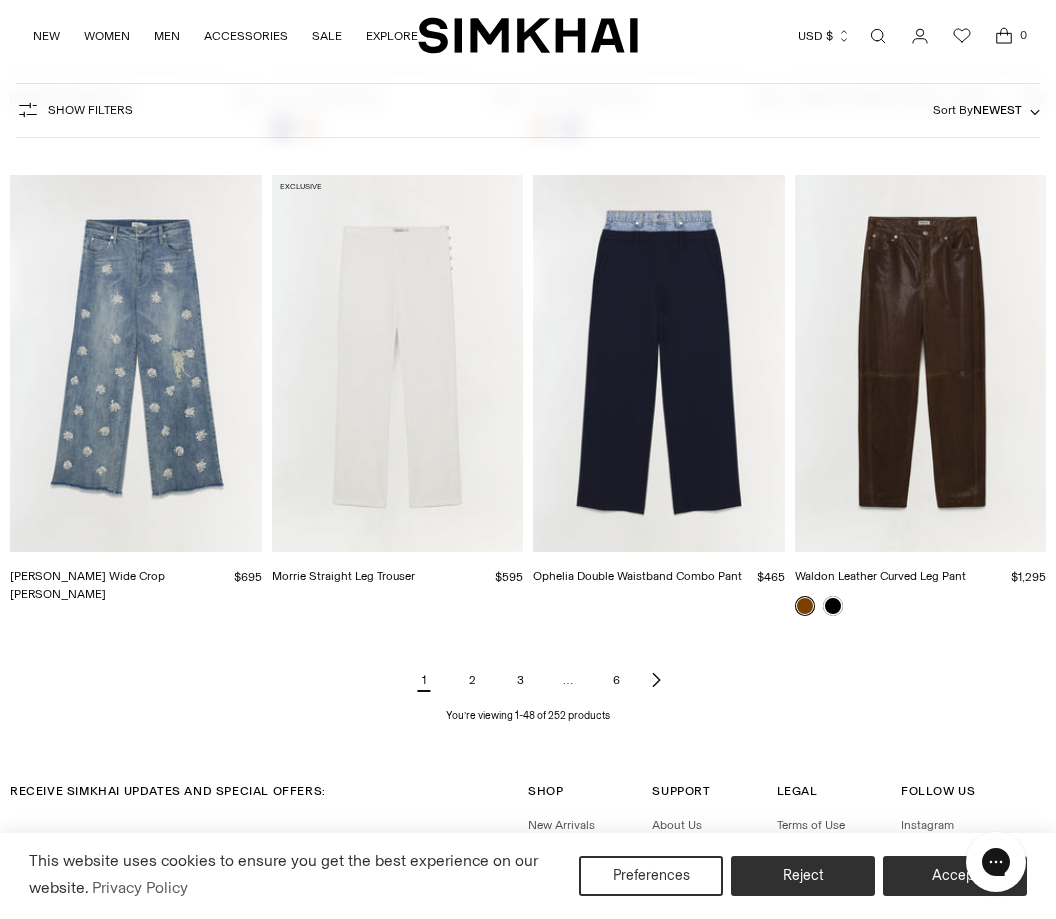 click on "2" at bounding box center [472, 680] 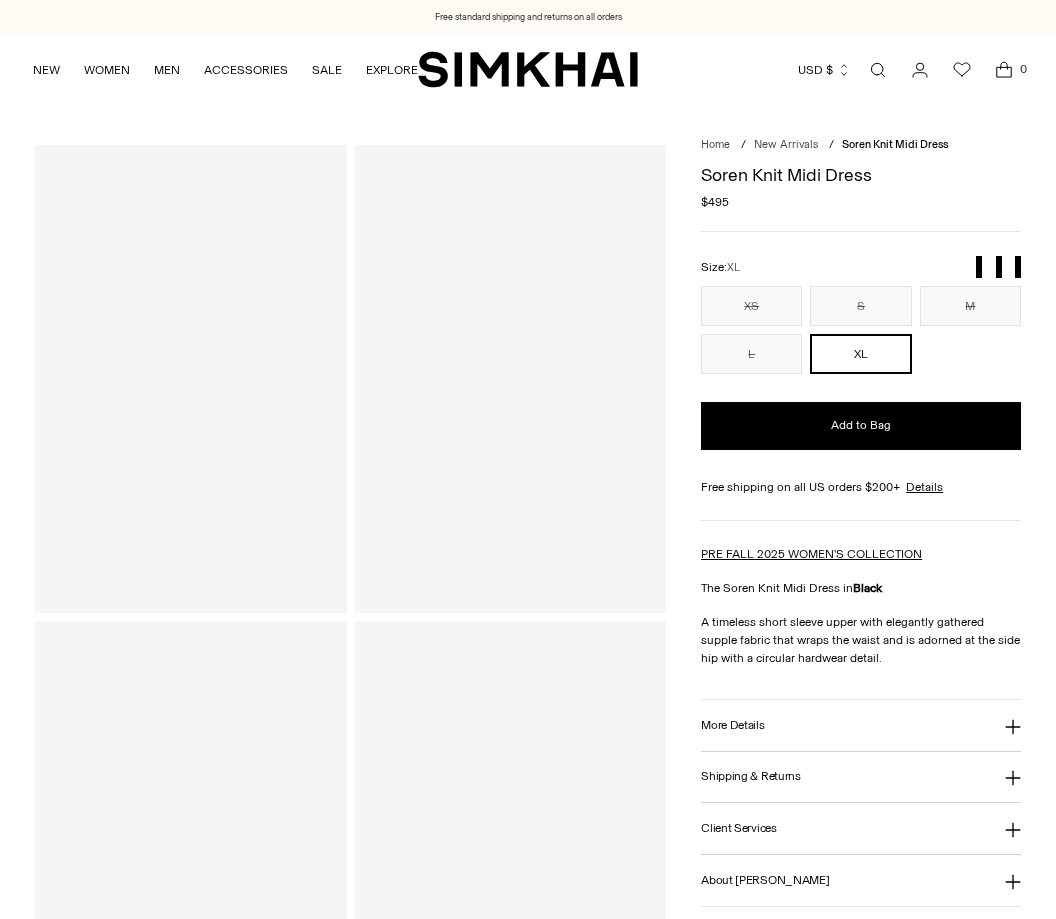scroll, scrollTop: 0, scrollLeft: 0, axis: both 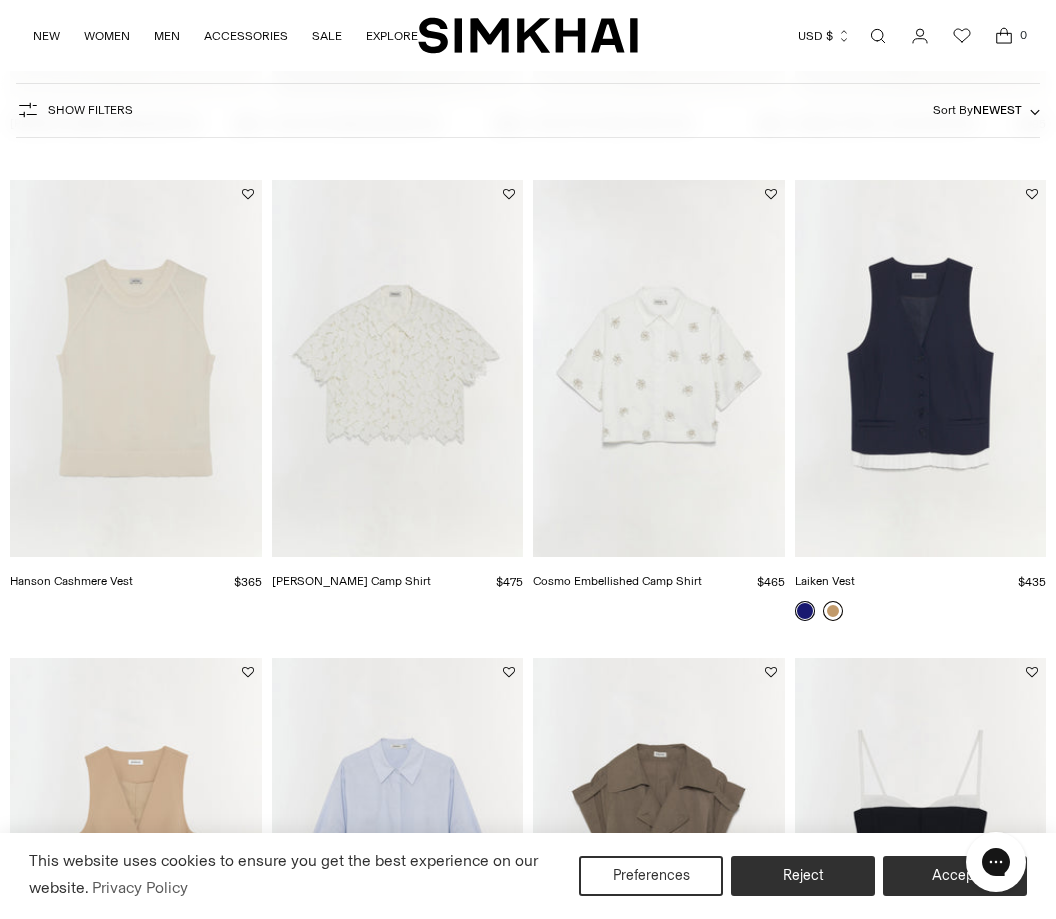 click at bounding box center (833, 611) 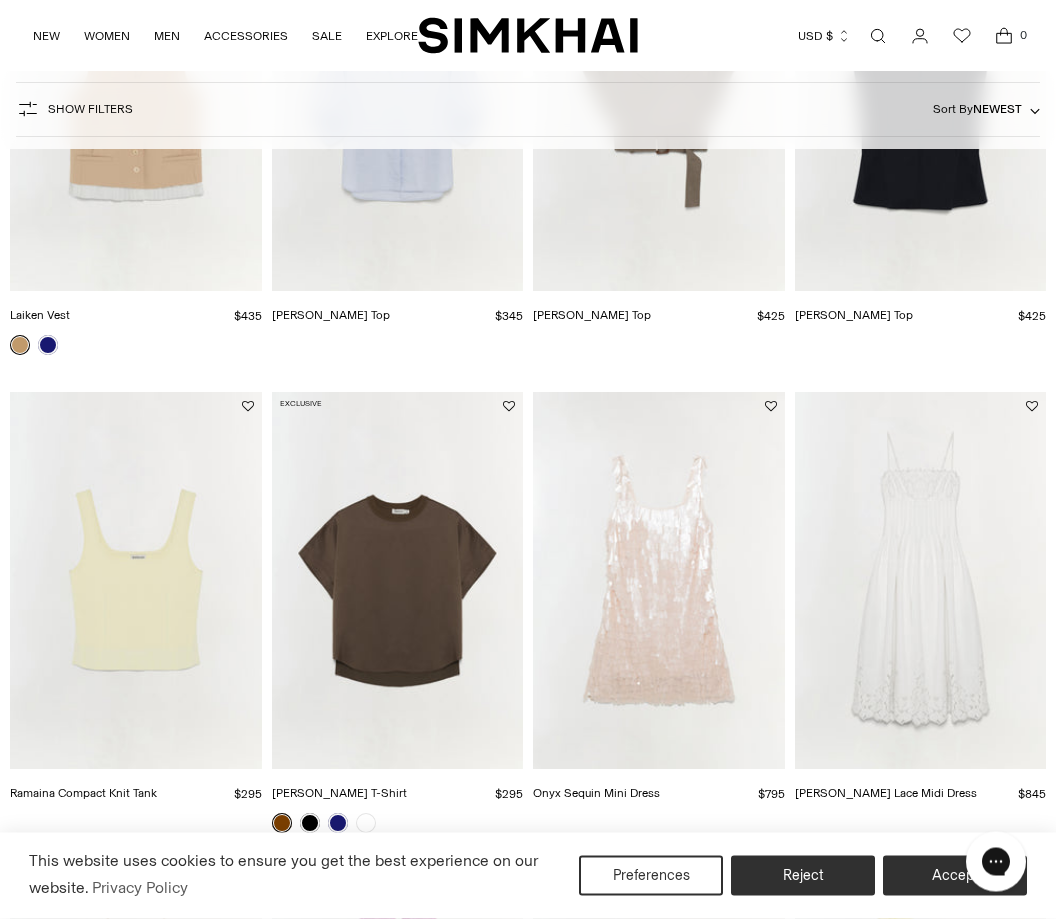 scroll, scrollTop: 2258, scrollLeft: 0, axis: vertical 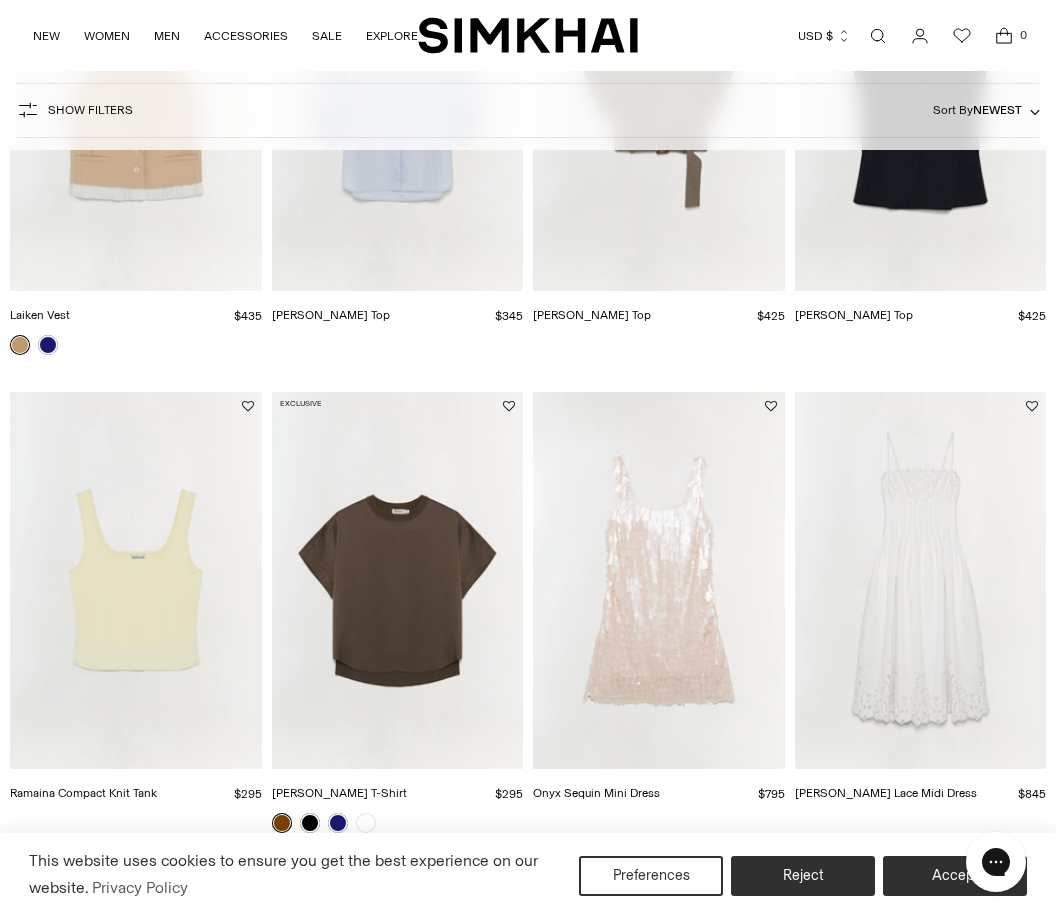 click at bounding box center (398, 580) 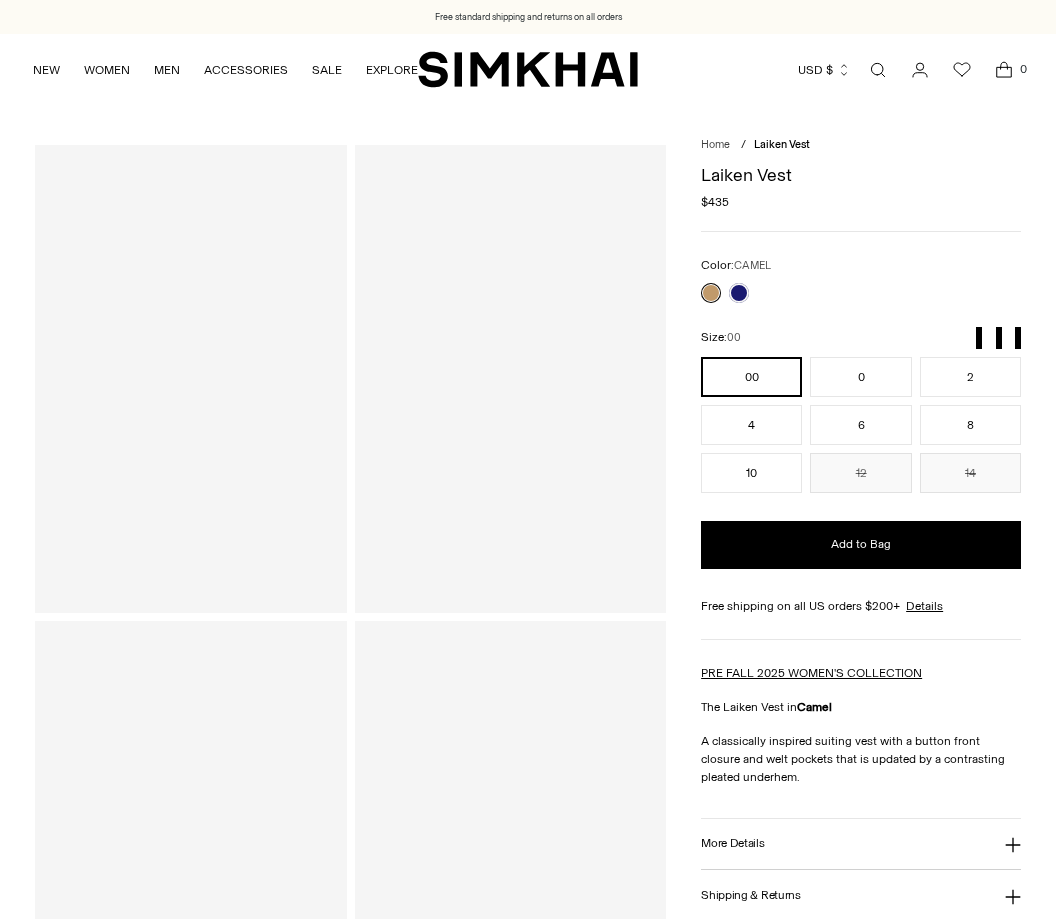 scroll, scrollTop: 0, scrollLeft: 0, axis: both 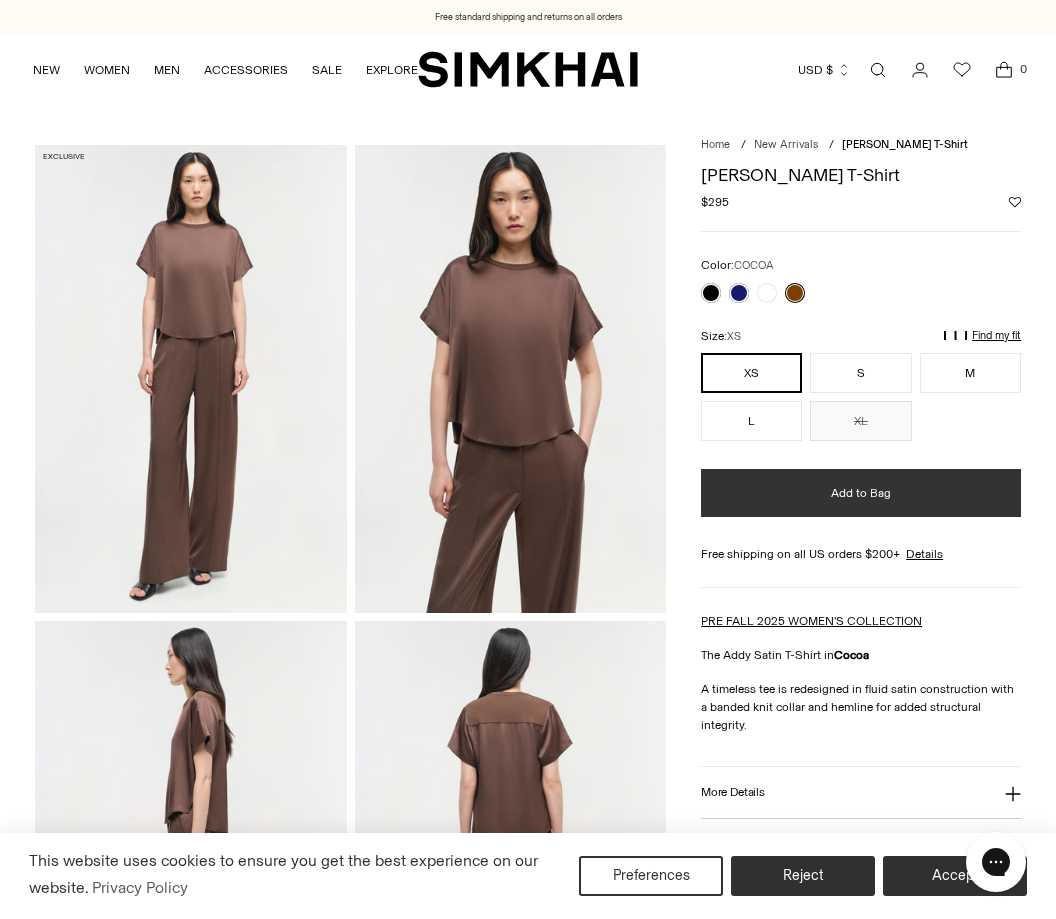 click on "Add to Bag" at bounding box center [861, 493] 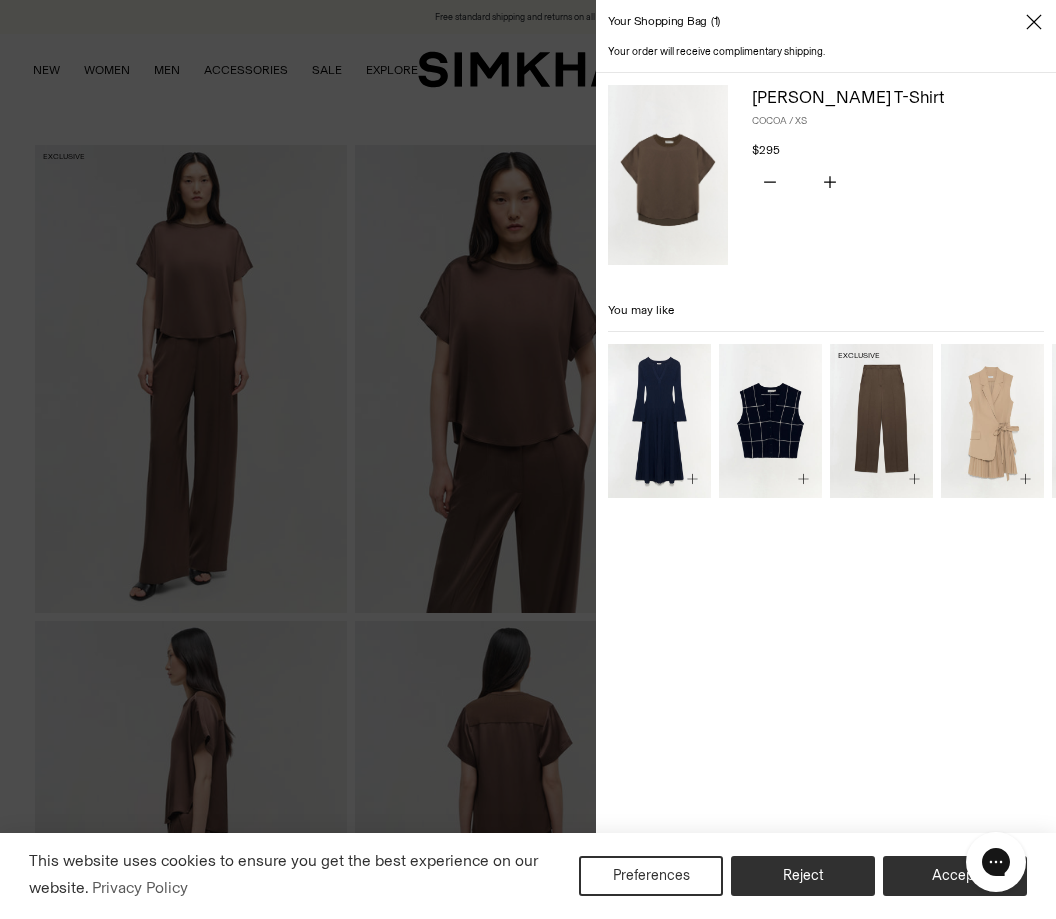 click at bounding box center [881, 421] 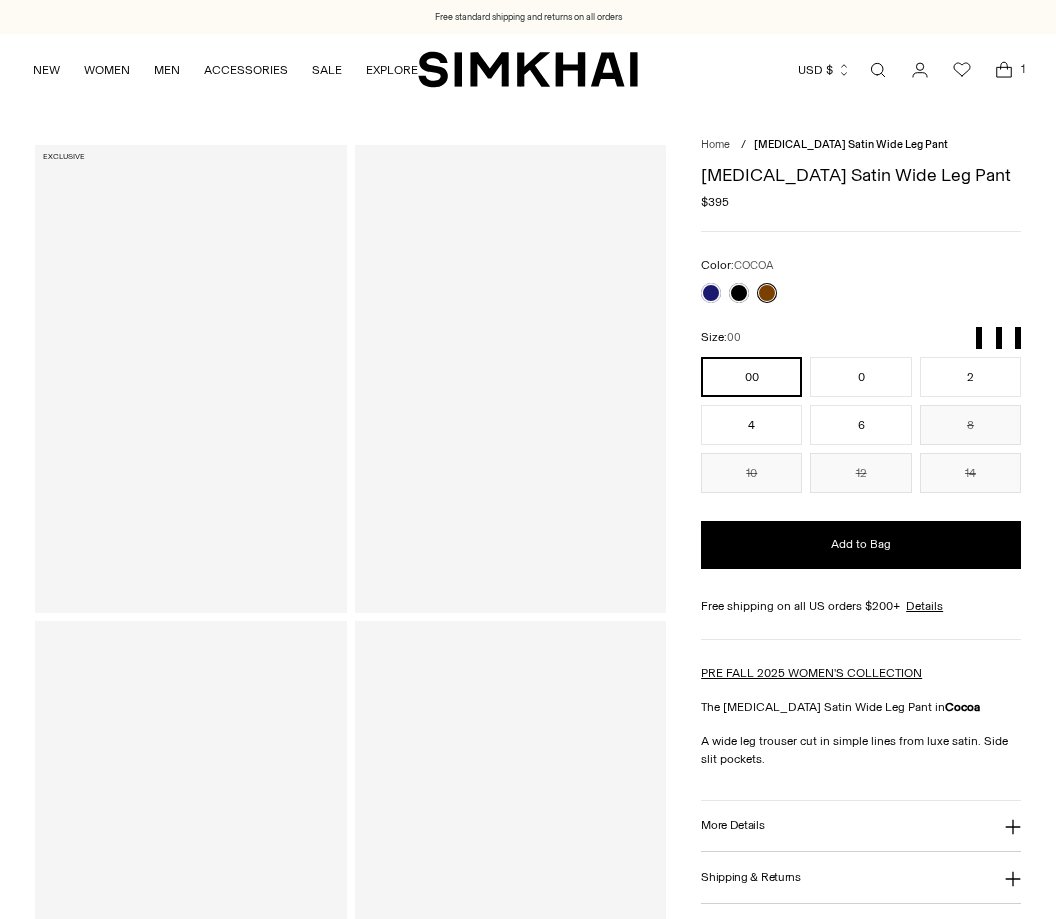 scroll, scrollTop: 0, scrollLeft: 0, axis: both 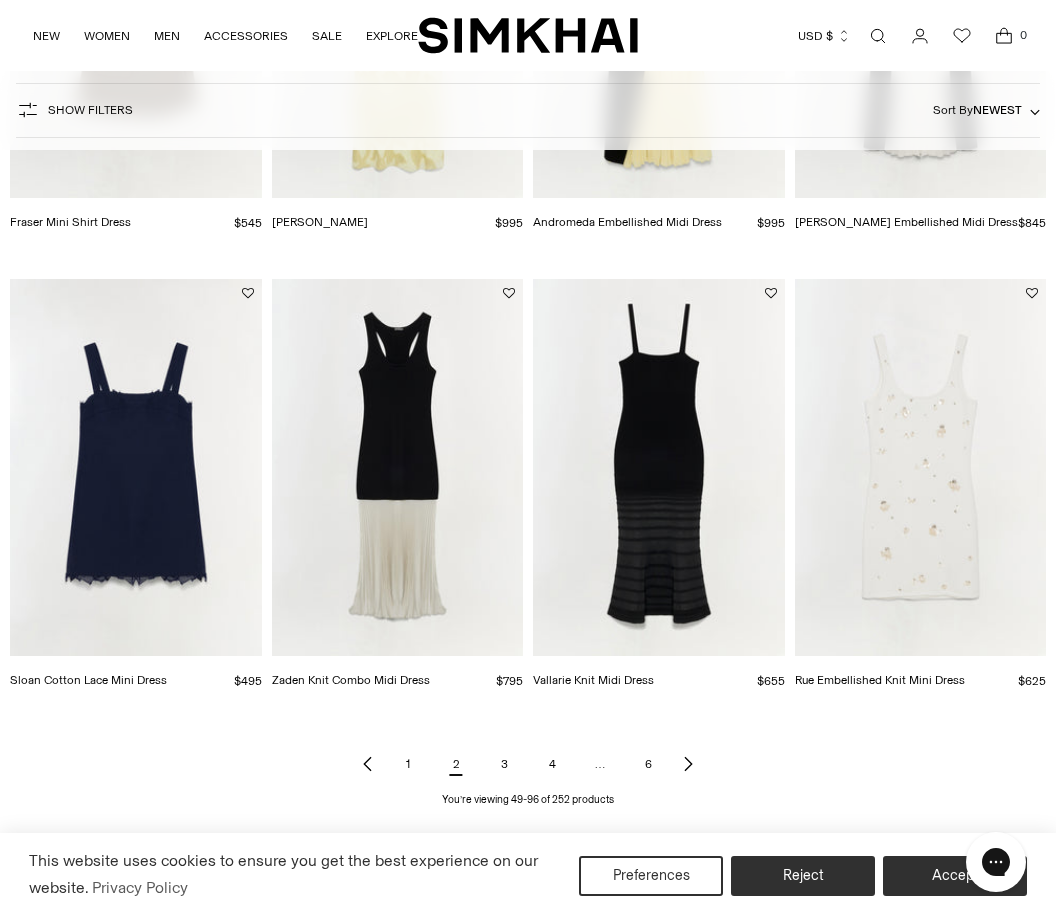 click on "3" at bounding box center [504, 764] 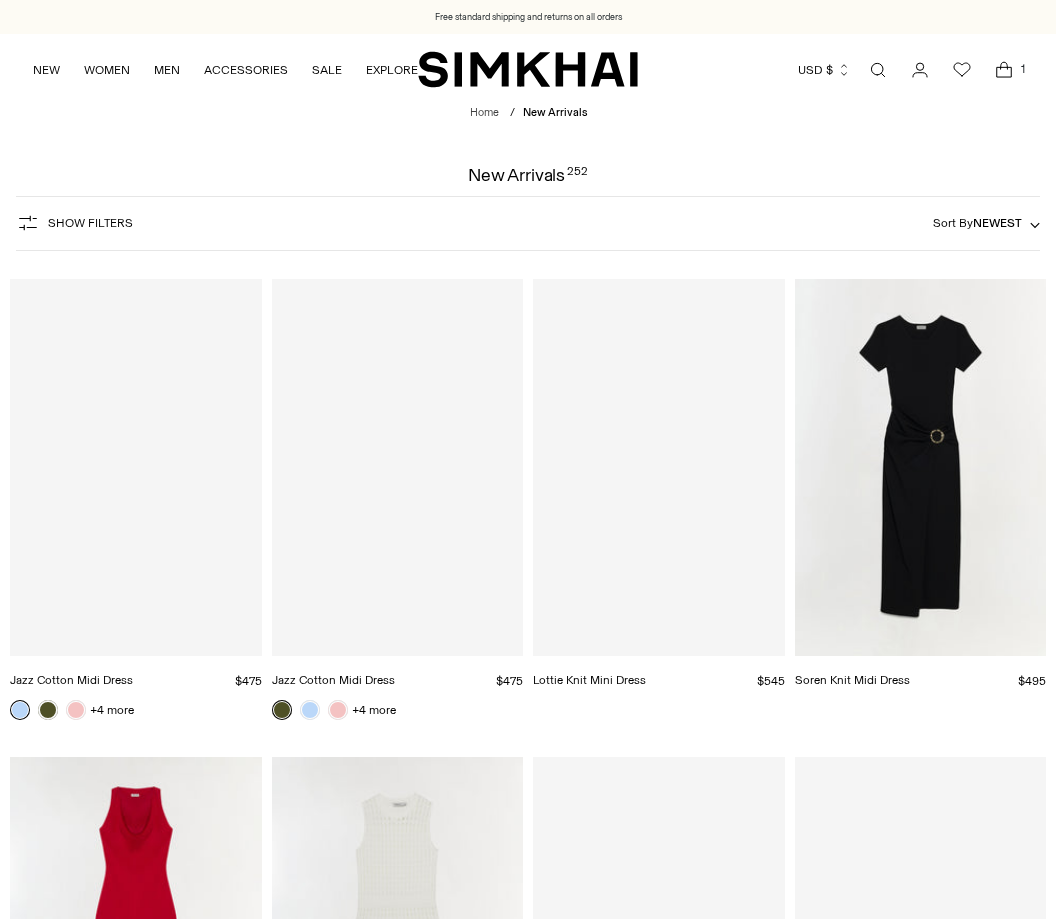 scroll, scrollTop: 0, scrollLeft: 0, axis: both 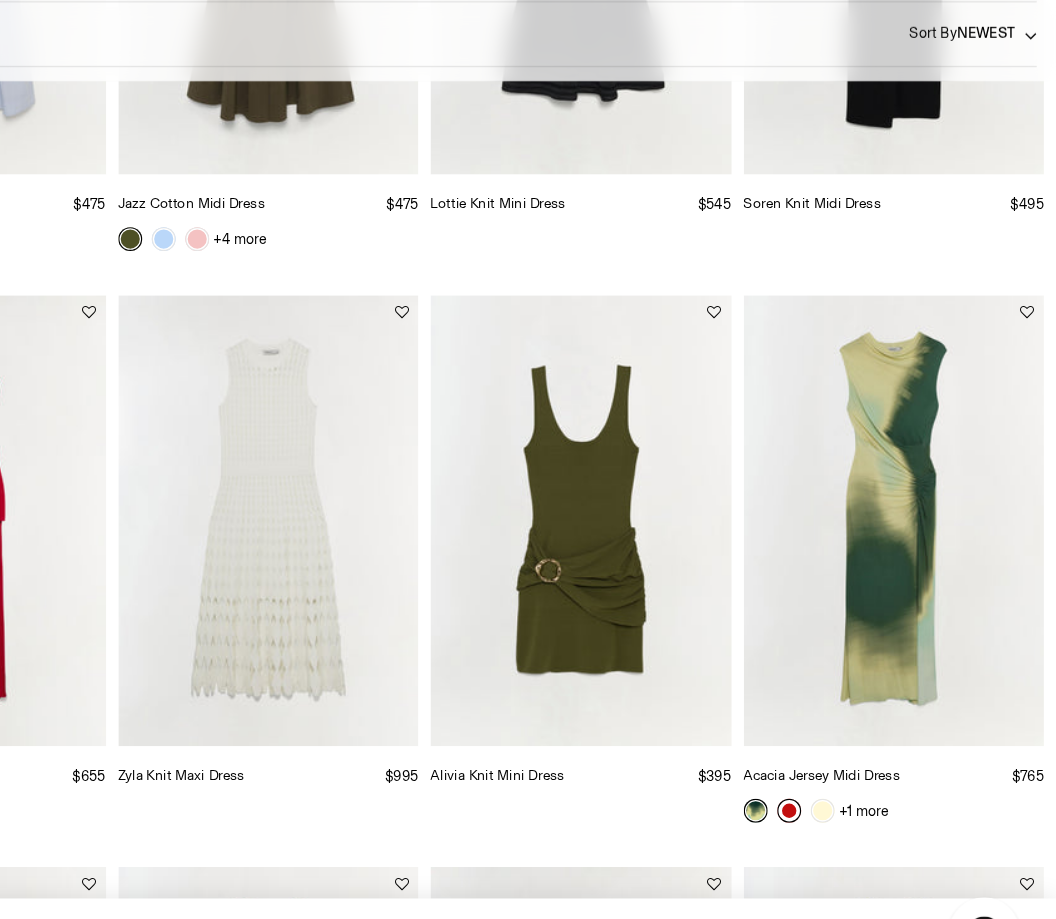click at bounding box center [833, 760] 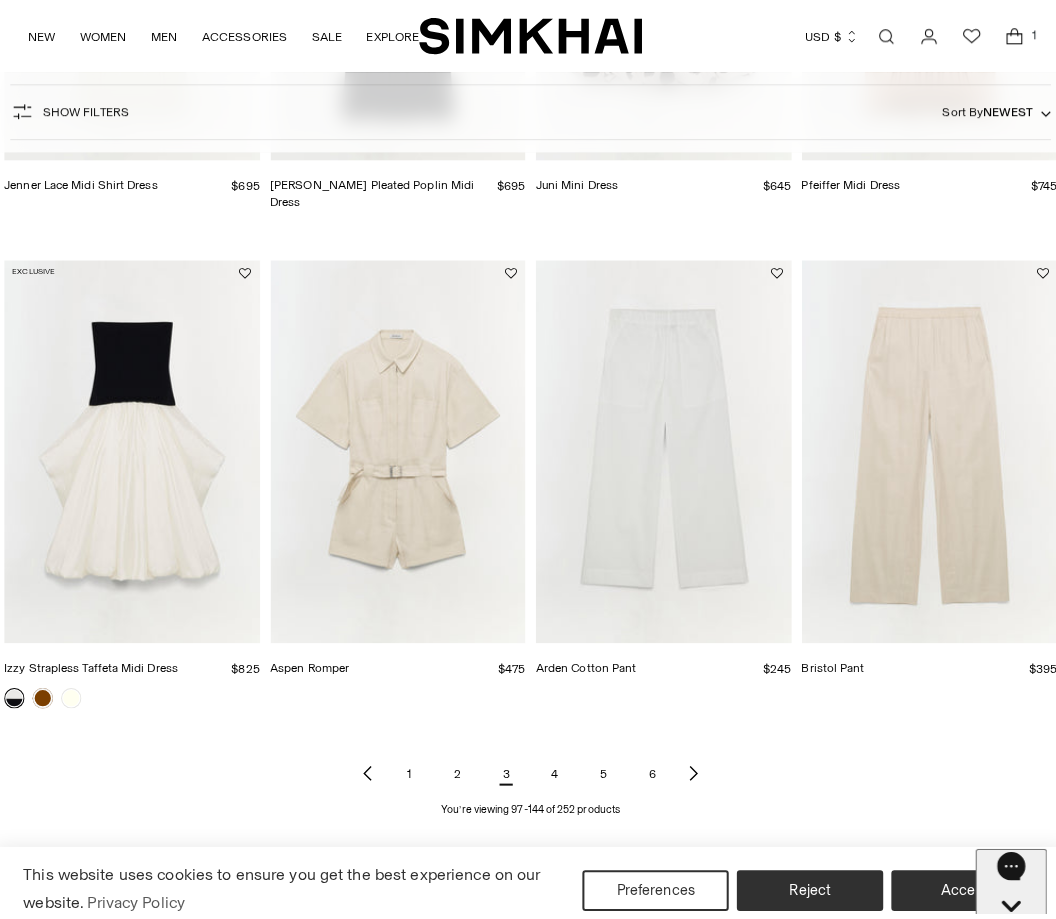 scroll, scrollTop: 5256, scrollLeft: 0, axis: vertical 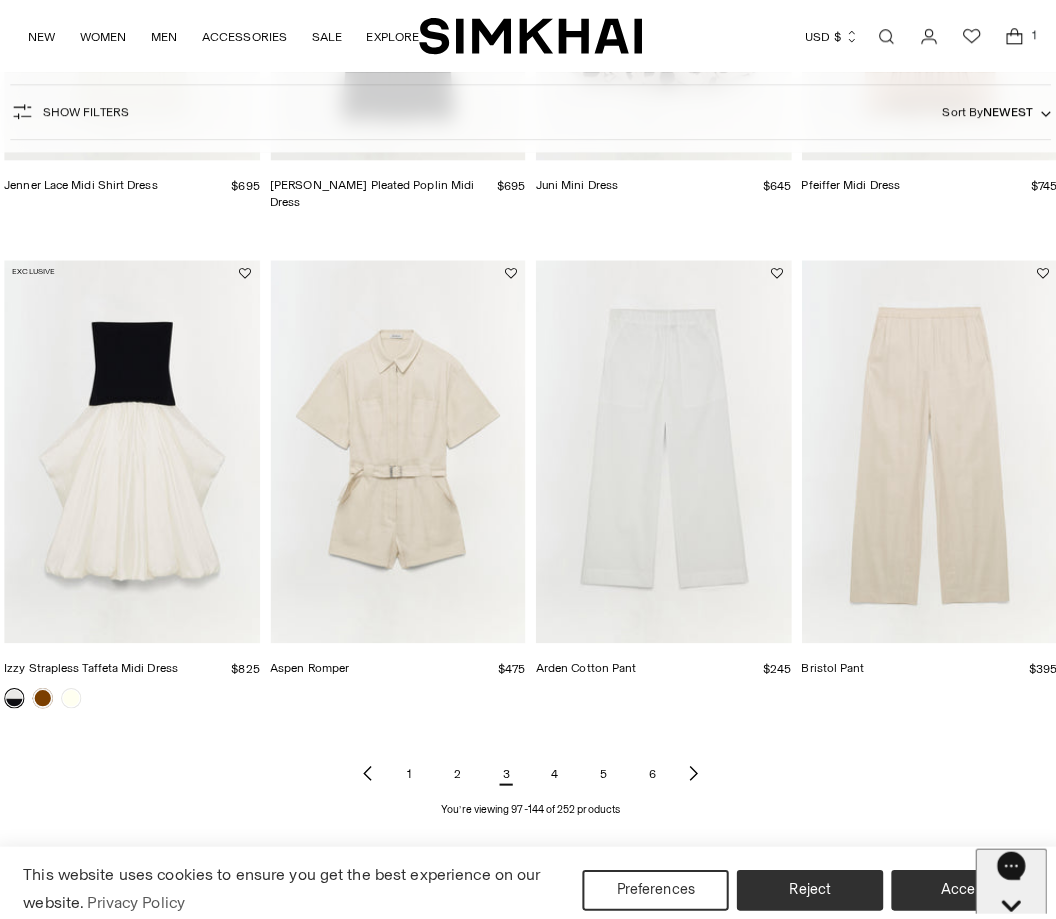 click on "4" at bounding box center [552, 761] 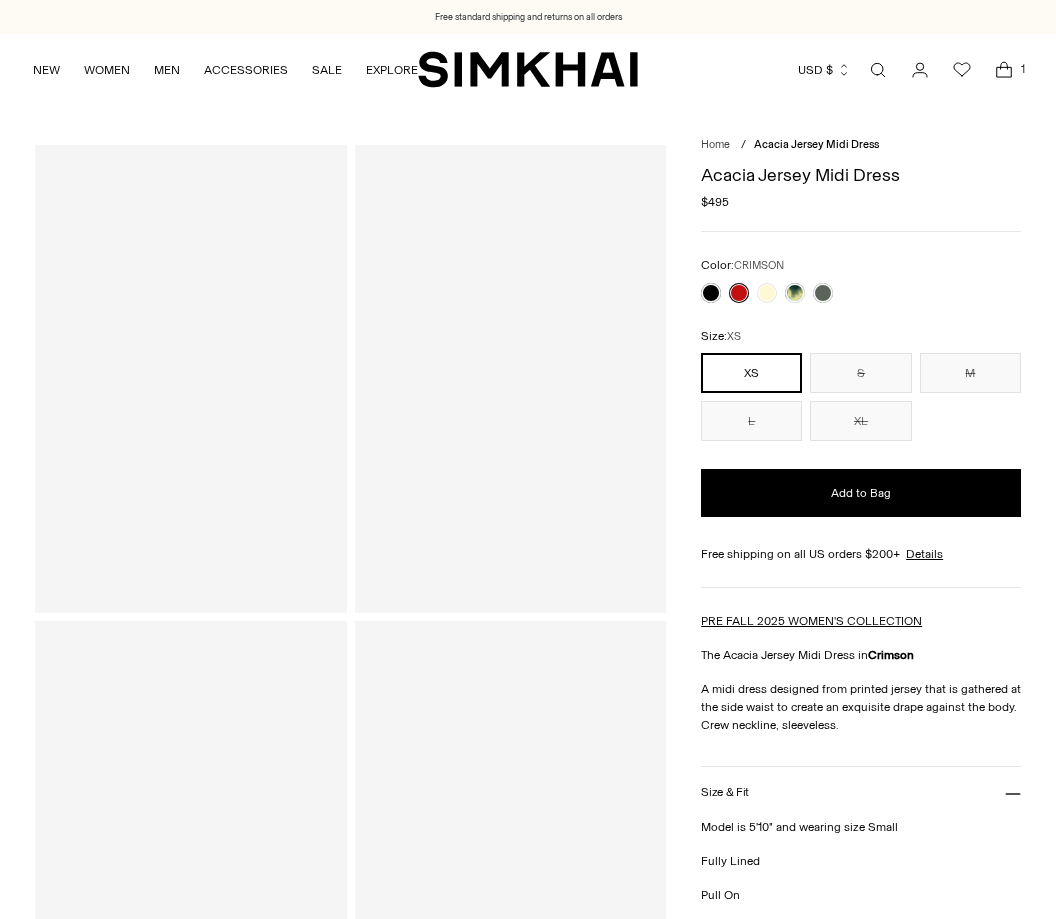 scroll, scrollTop: 0, scrollLeft: 0, axis: both 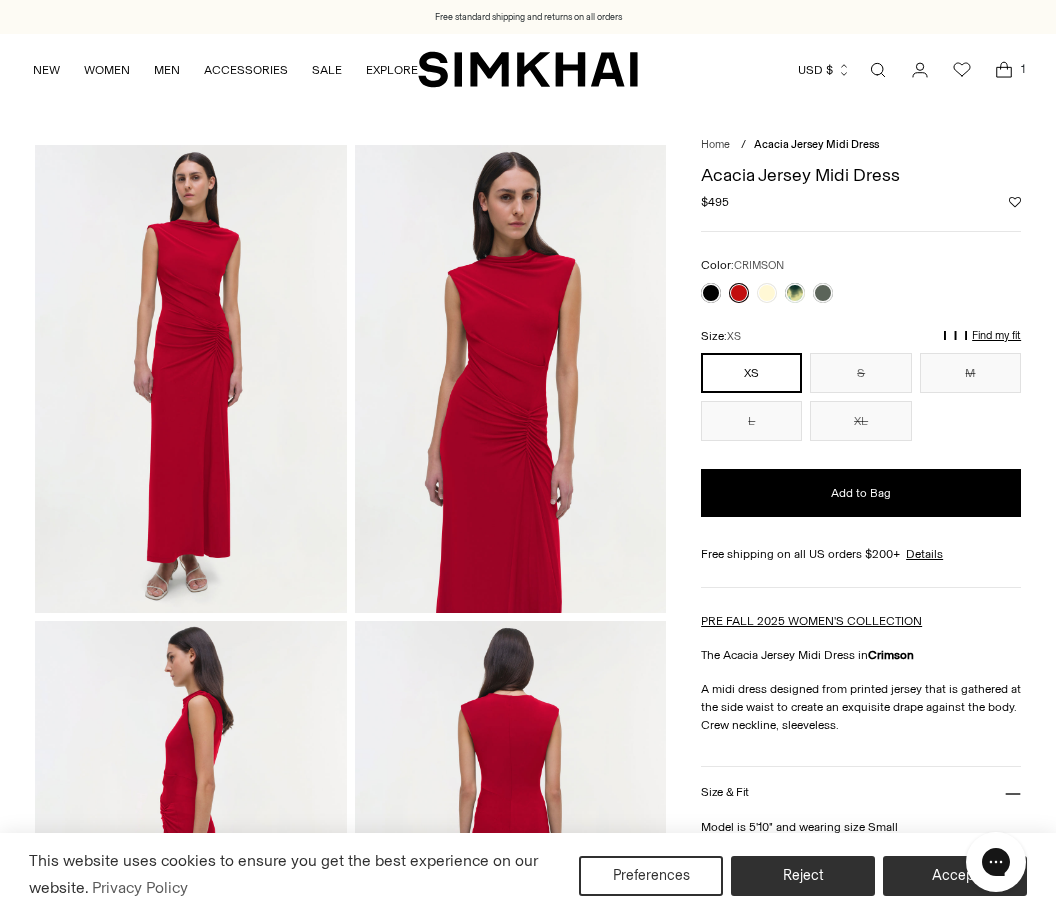 click on "XS" at bounding box center (751, 373) 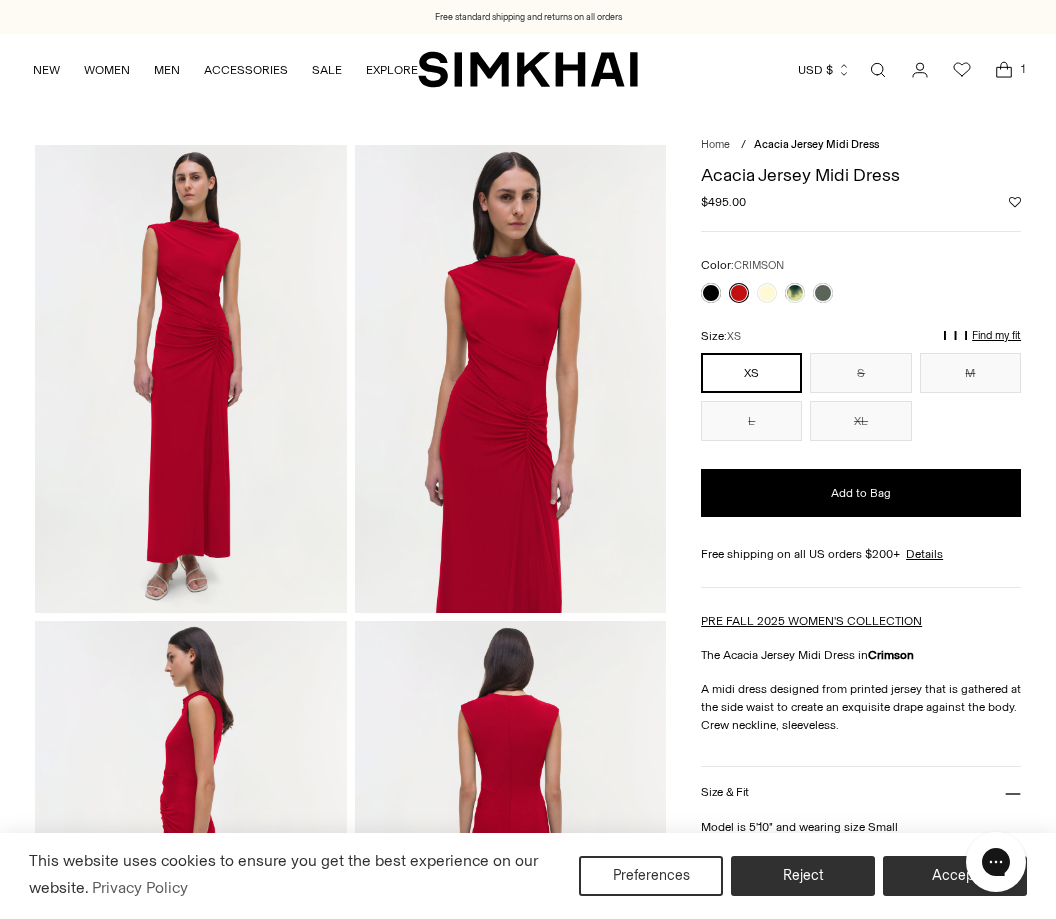 click on "XS" at bounding box center (751, 373) 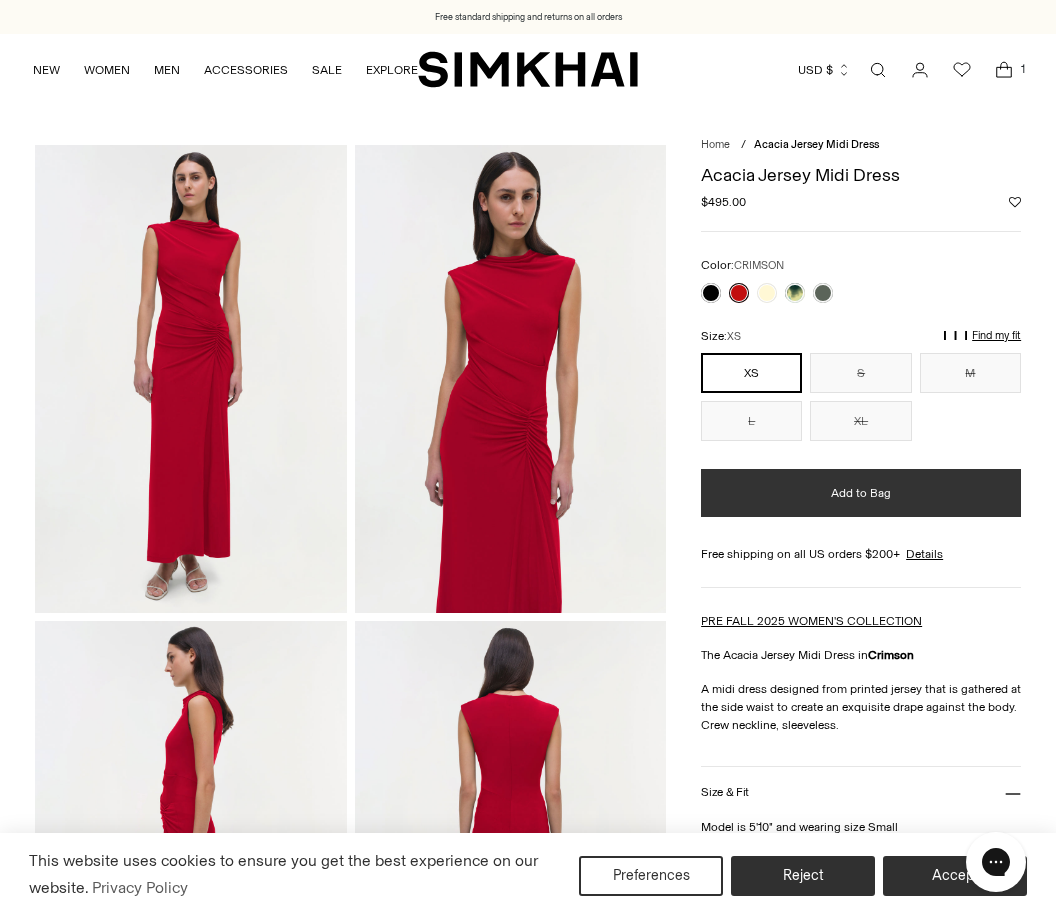 click on "Add to Bag" at bounding box center [861, 493] 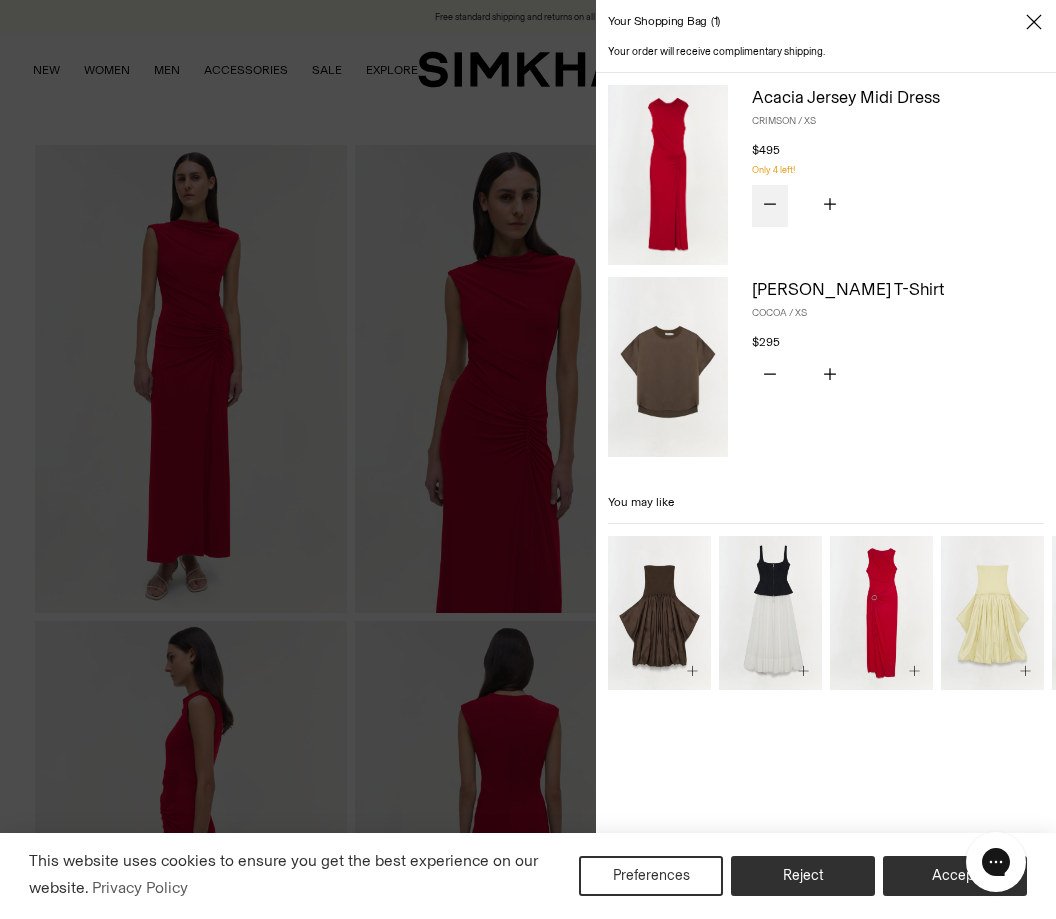 click at bounding box center [770, 206] 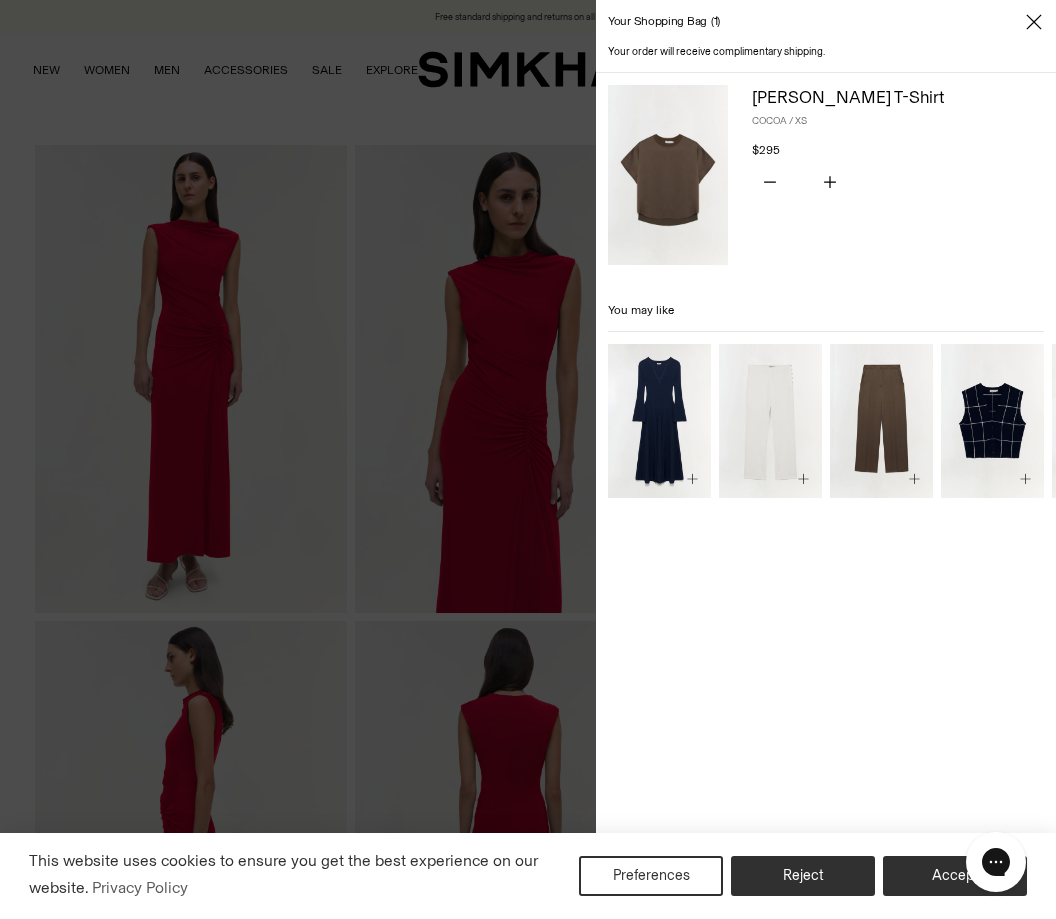 click on "Your shopping bag 1" at bounding box center [826, 22] 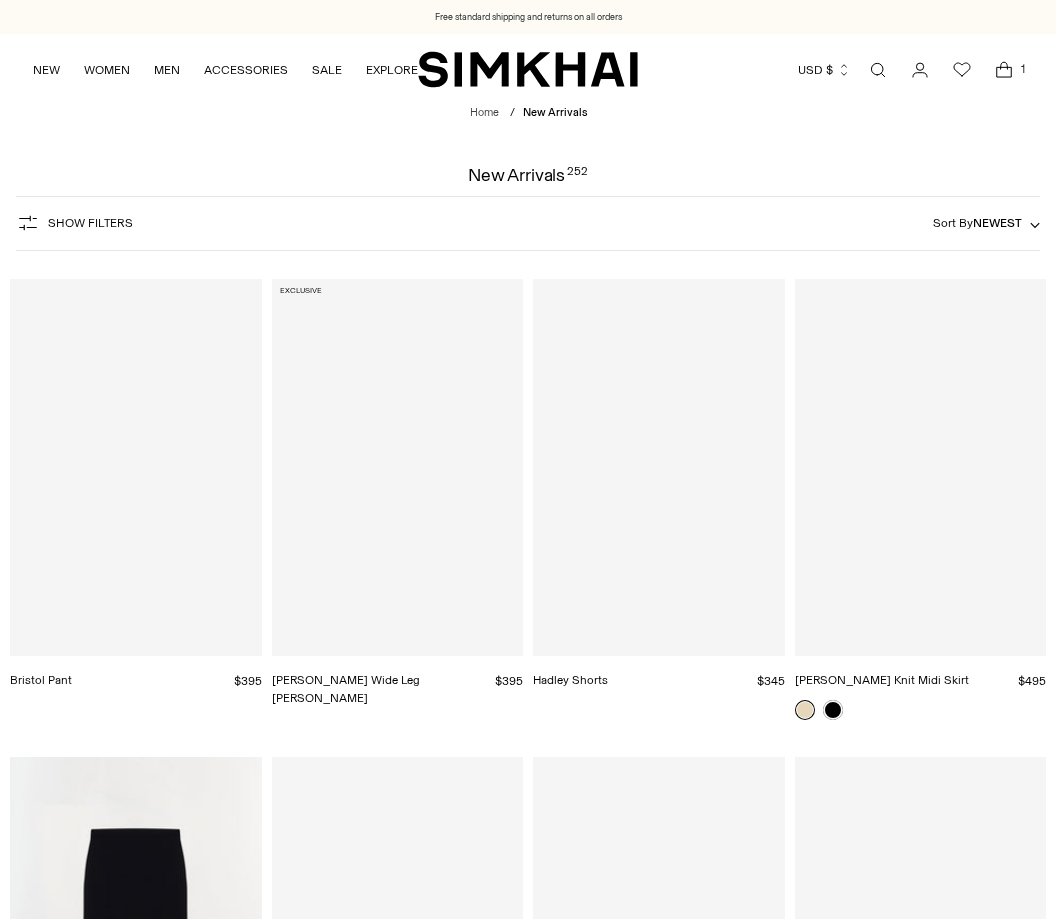 scroll, scrollTop: 0, scrollLeft: 0, axis: both 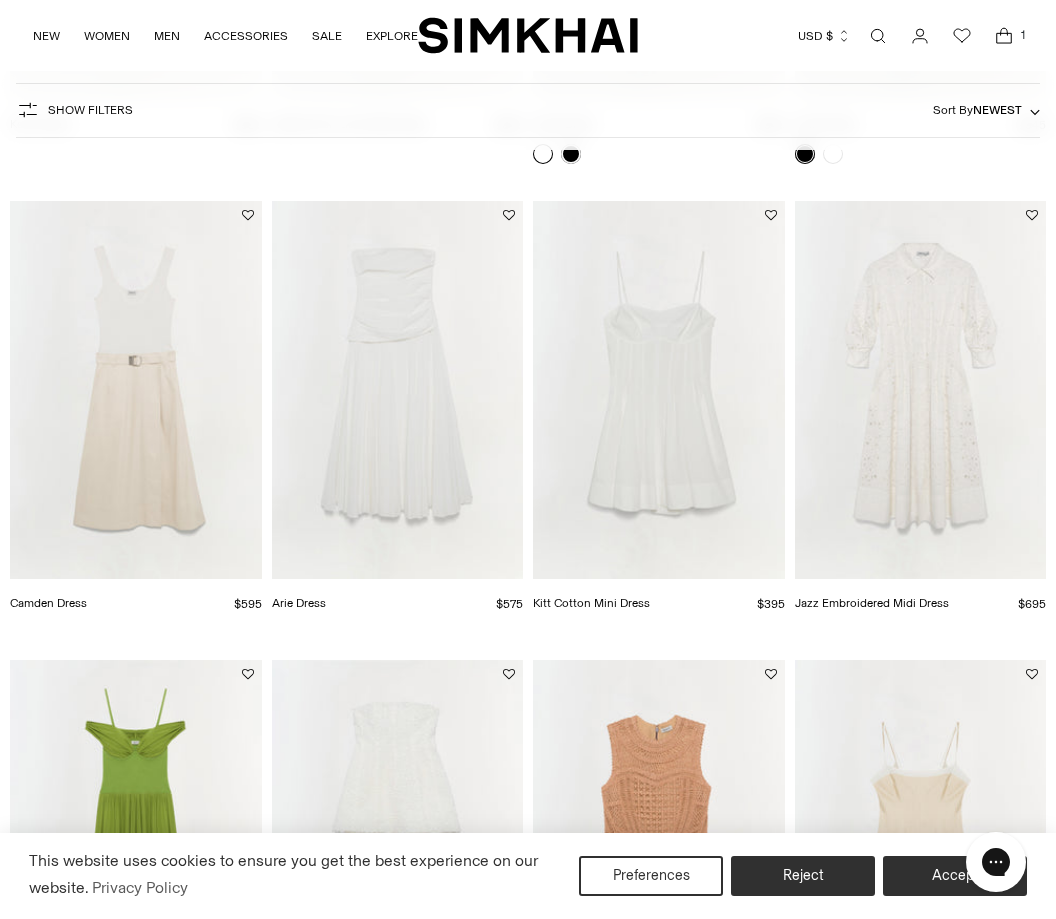 click 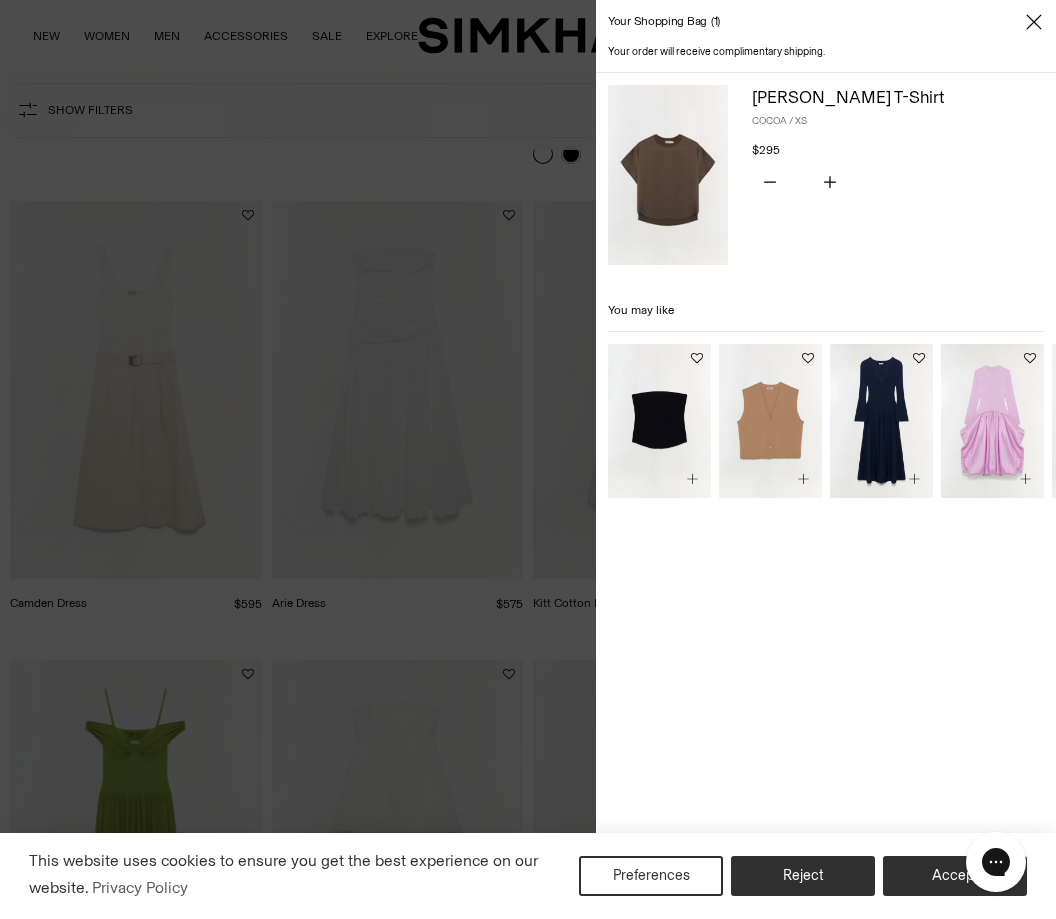 click at bounding box center (1034, 22) 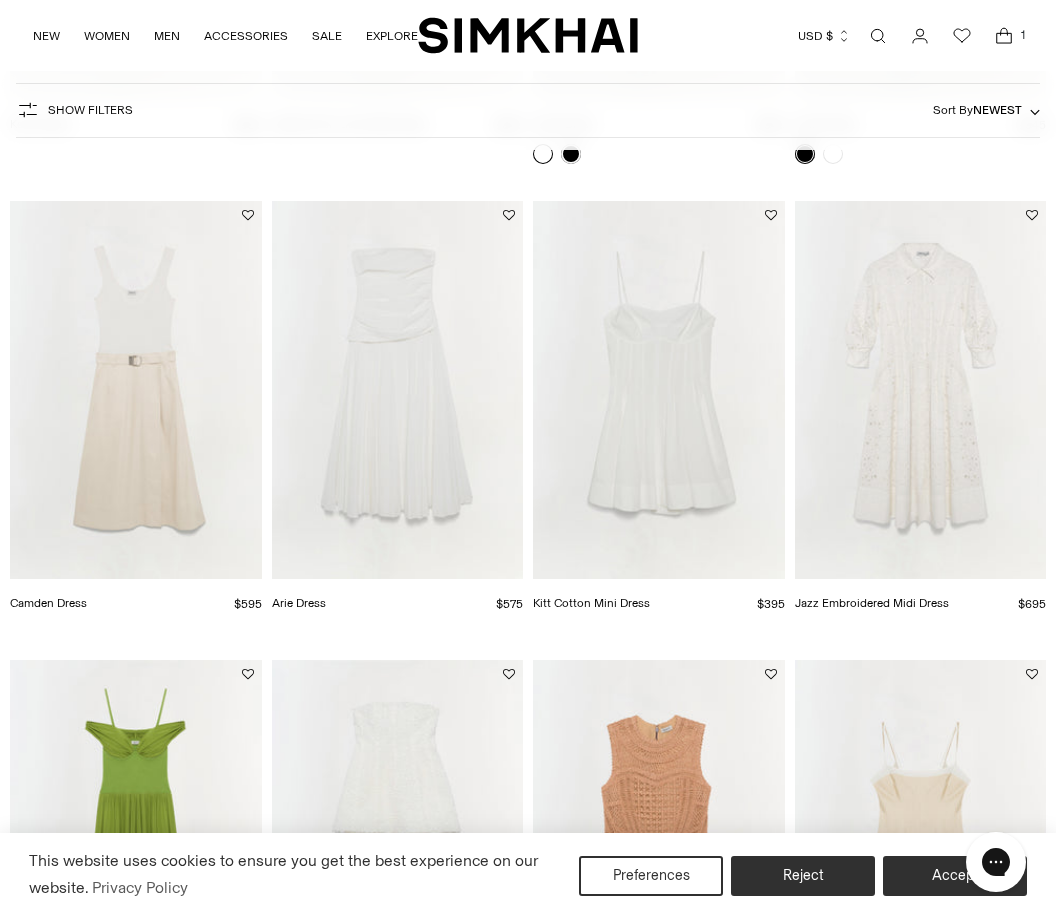 scroll, scrollTop: 2974, scrollLeft: 0, axis: vertical 